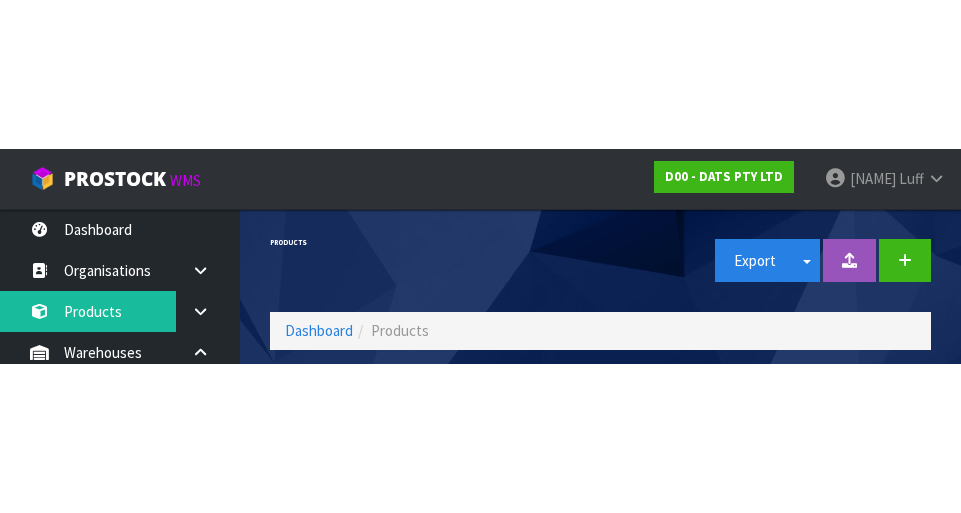 scroll, scrollTop: 112, scrollLeft: 0, axis: vertical 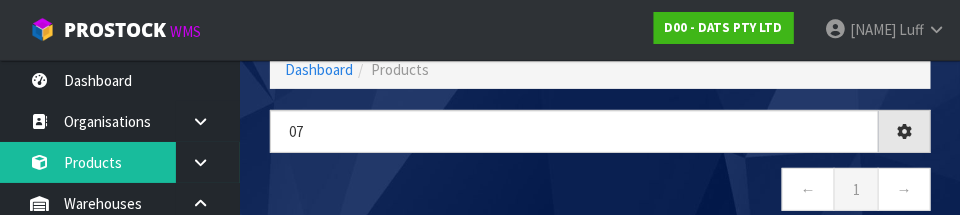 type on "0" 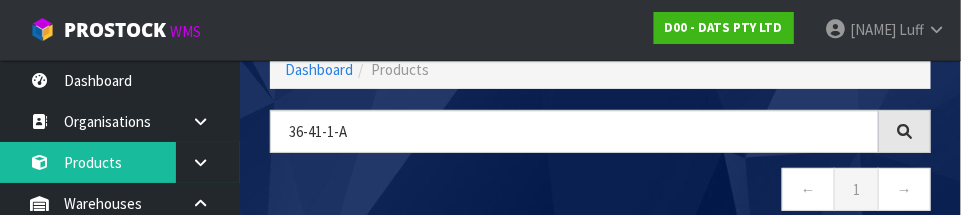 click on "36-41-1-a" at bounding box center [574, 131] 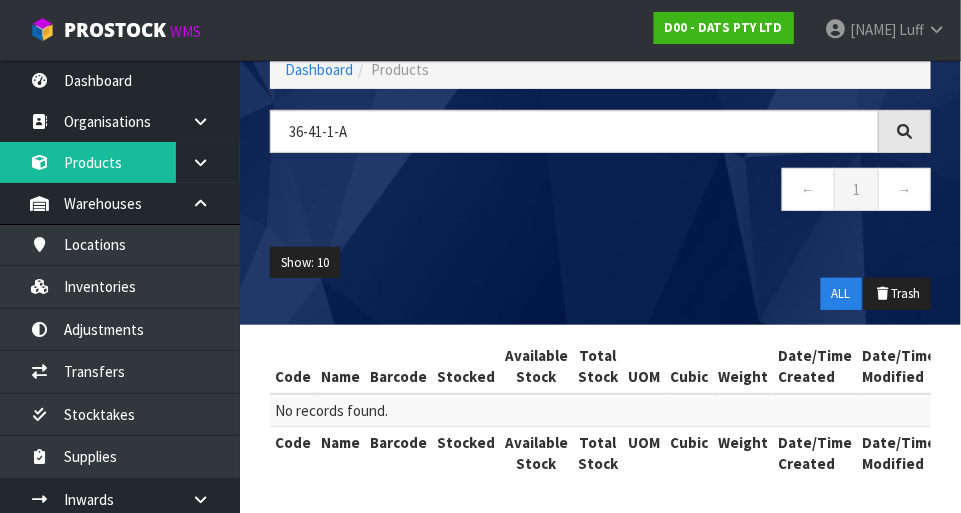 click at bounding box center [208, 121] 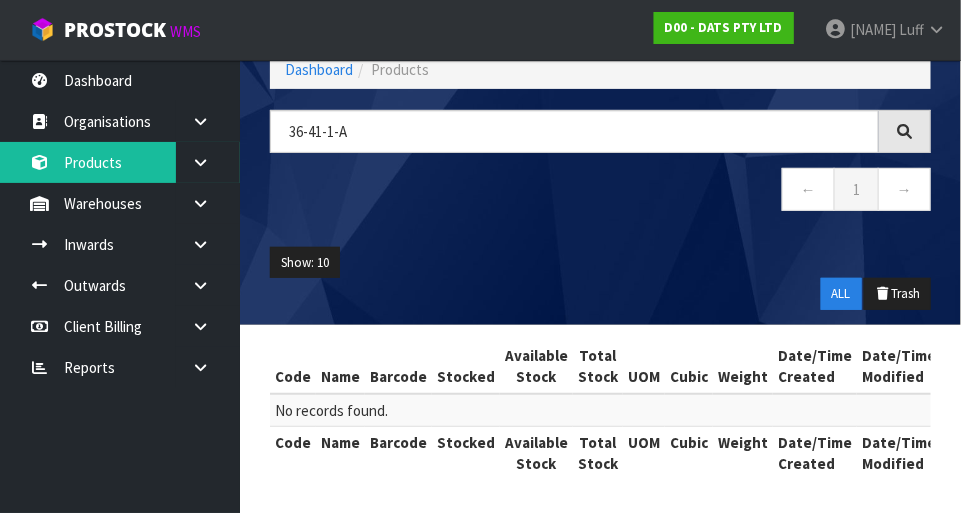click at bounding box center [208, 121] 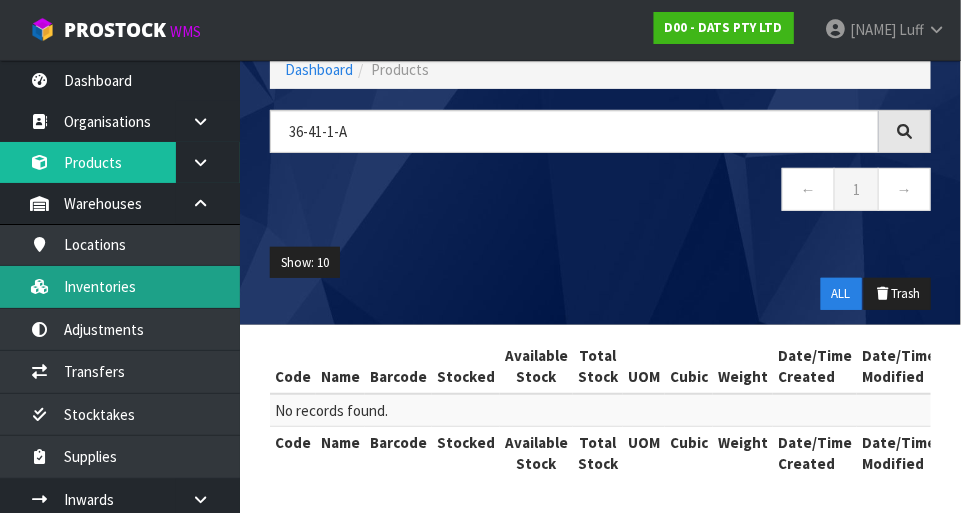click on "Inventories" at bounding box center [120, 286] 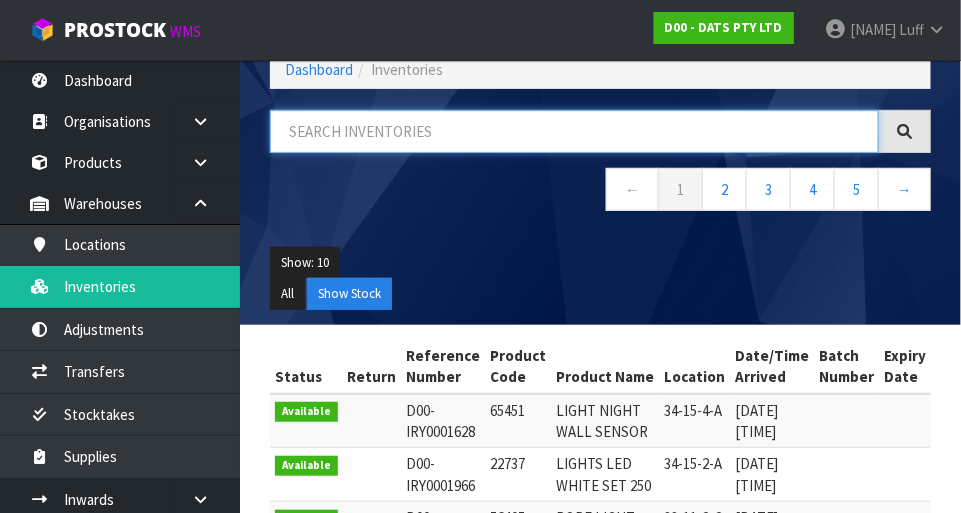 paste on "36-41-1-A" 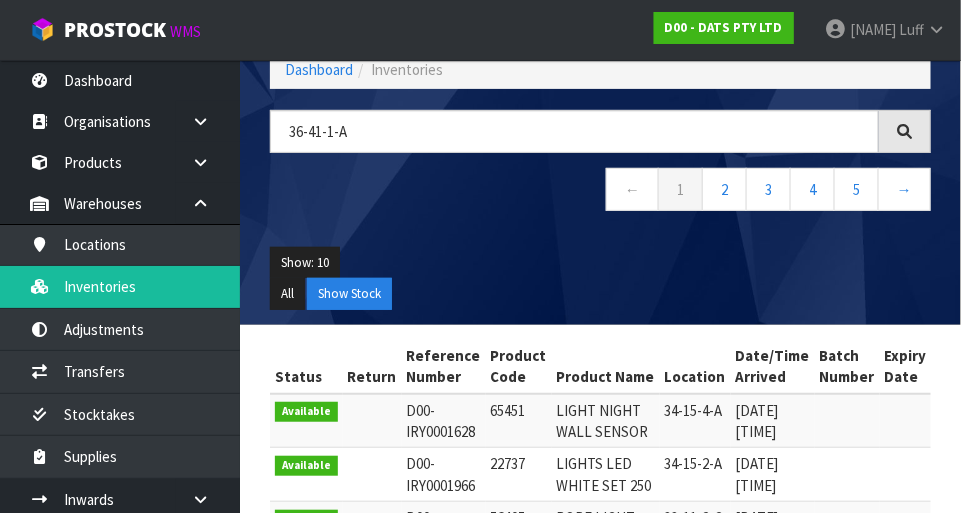 click on "Show: 10
5
10
25
50" at bounding box center [600, 263] 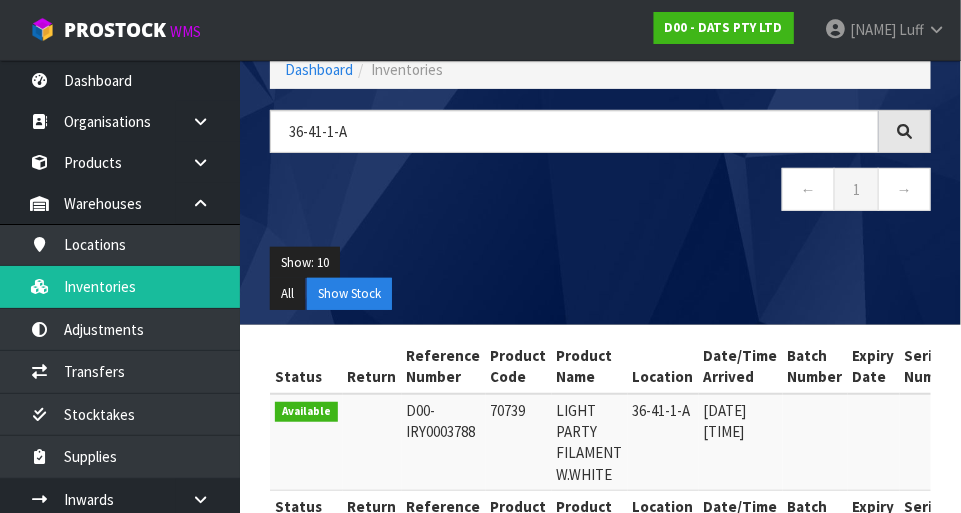 scroll, scrollTop: 177, scrollLeft: 0, axis: vertical 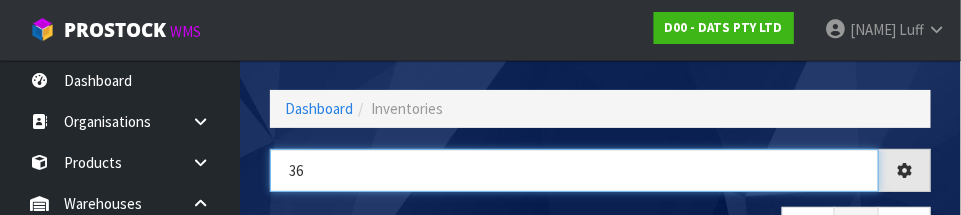 type on "3" 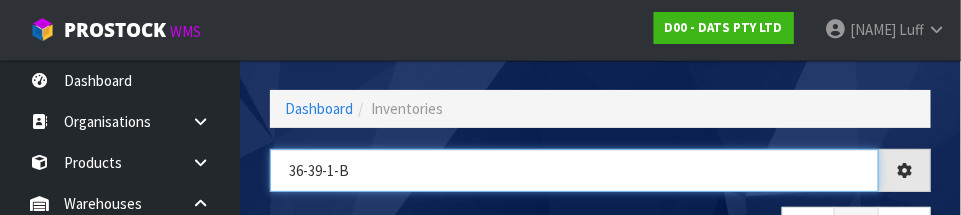 type on "36-39-1-B" 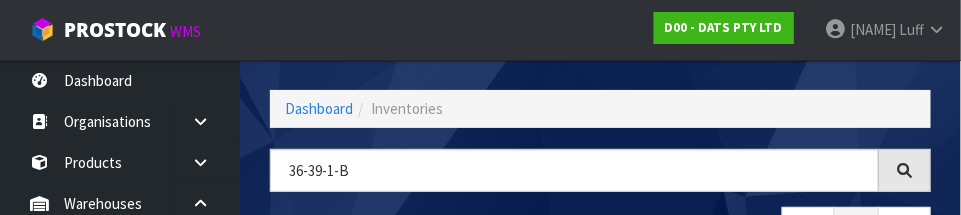 click on "Export" at bounding box center (774, 38) 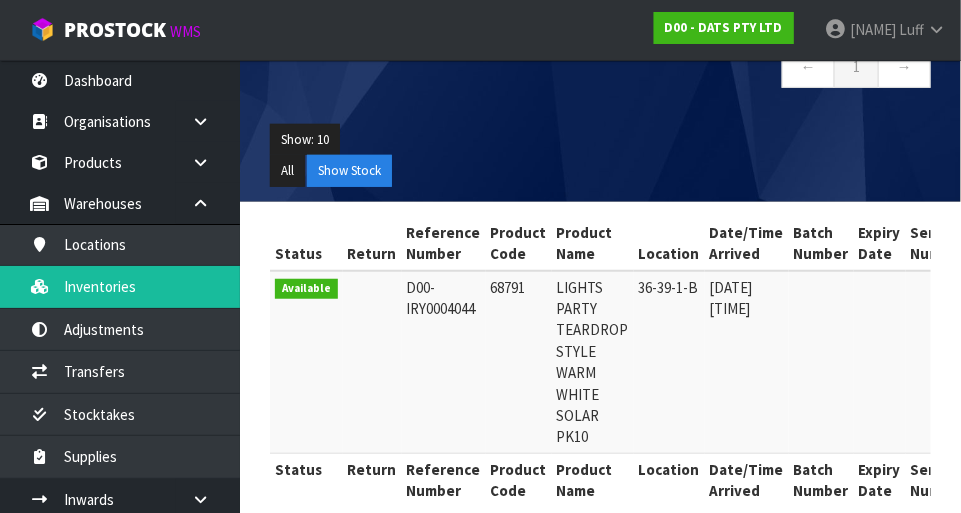 scroll, scrollTop: 262, scrollLeft: 0, axis: vertical 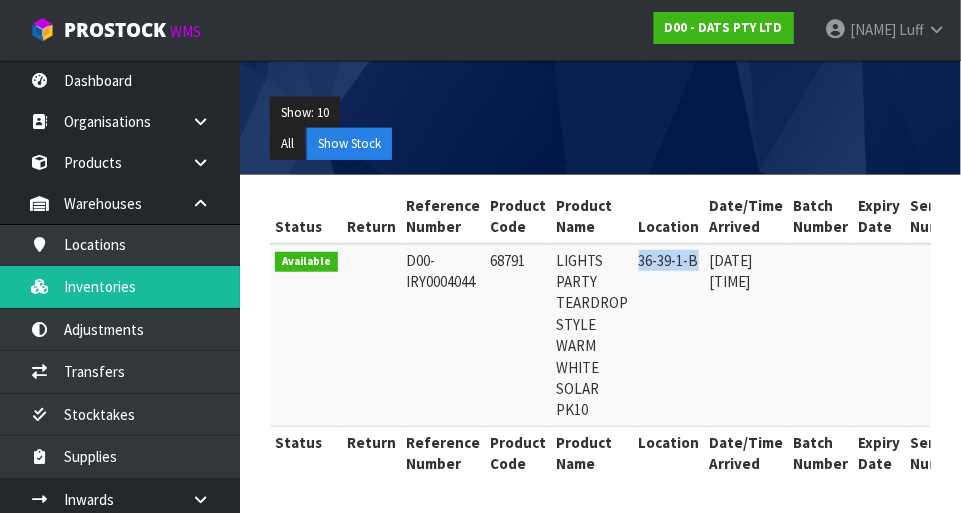copy on "36-39-1-B" 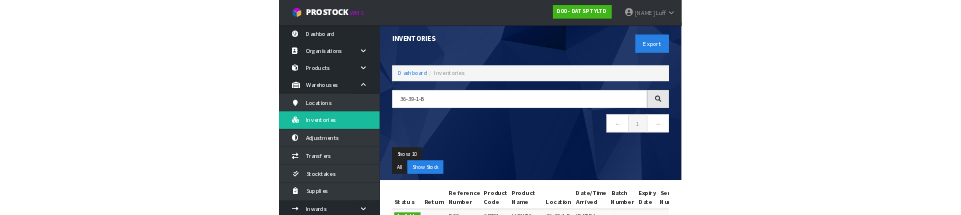 scroll, scrollTop: 0, scrollLeft: 0, axis: both 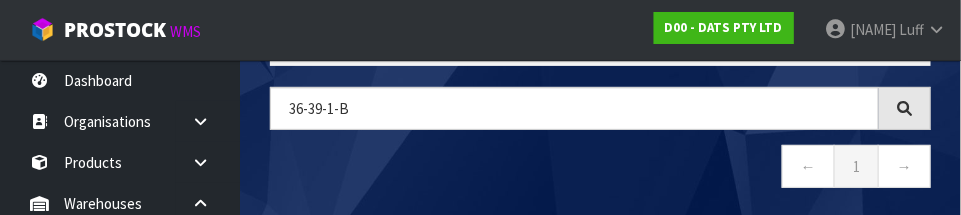 click on "36-39-1-B
←
1
→" at bounding box center [600, 148] 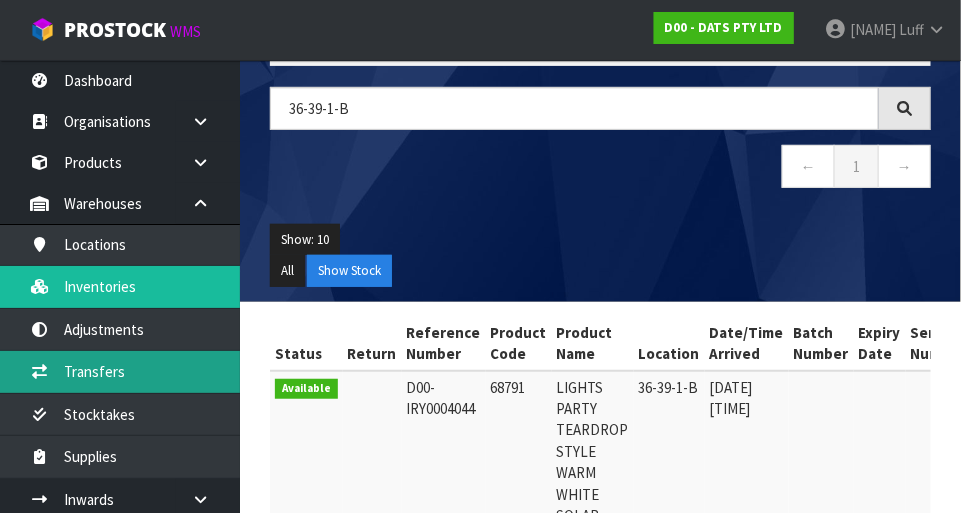 click on "Transfers" at bounding box center (120, 371) 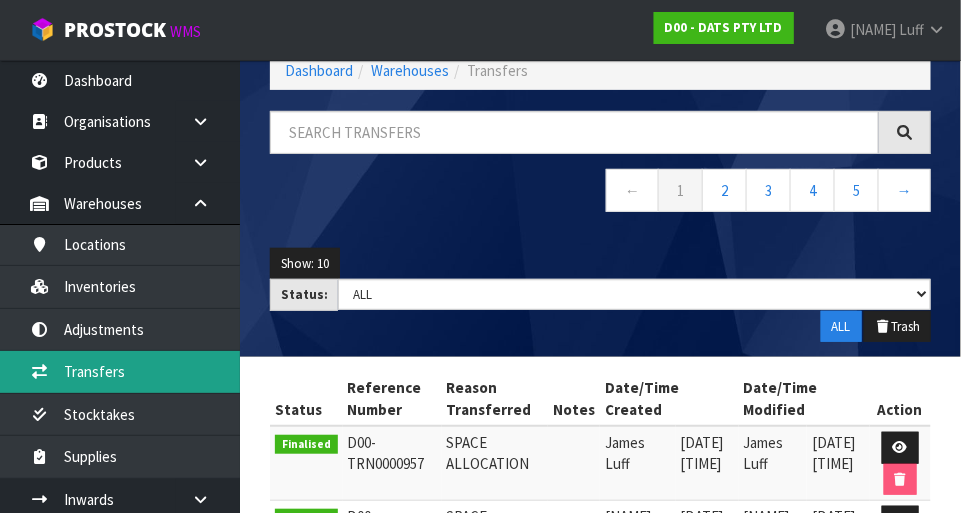 scroll, scrollTop: 135, scrollLeft: 0, axis: vertical 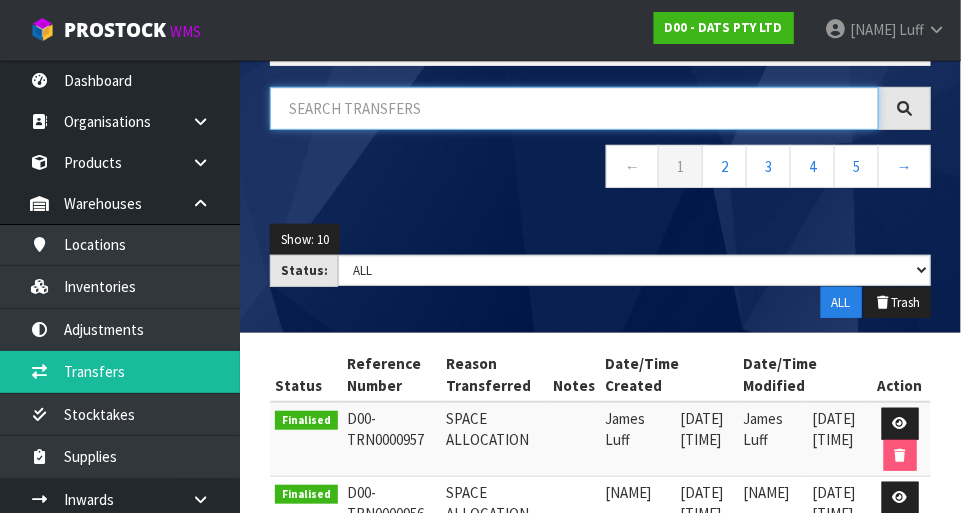 click at bounding box center (574, 108) 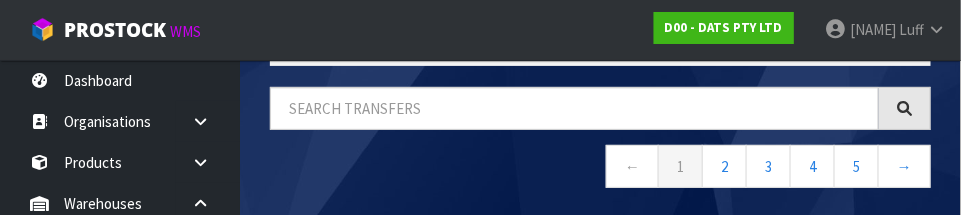 click on "←
1 2 3 4 5
→" at bounding box center [600, 169] 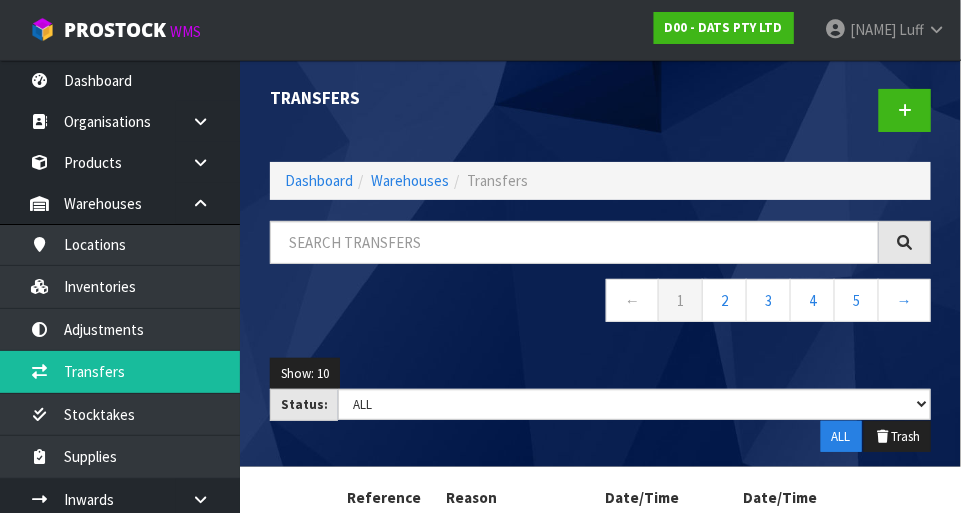 scroll, scrollTop: 0, scrollLeft: 0, axis: both 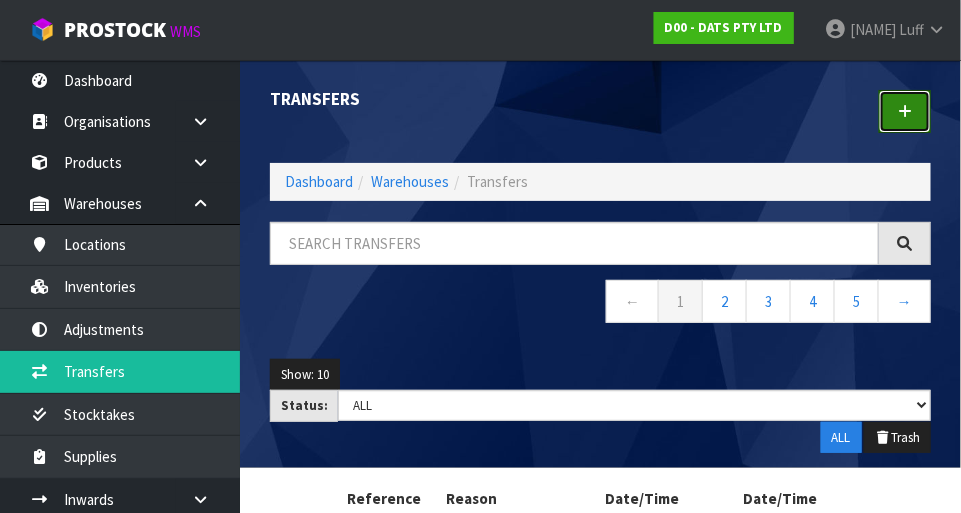 click at bounding box center (905, 111) 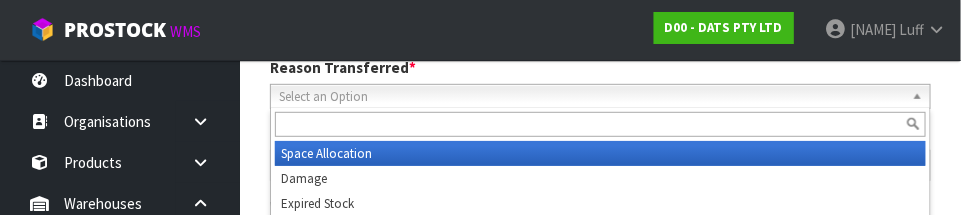 scroll, scrollTop: 296, scrollLeft: 0, axis: vertical 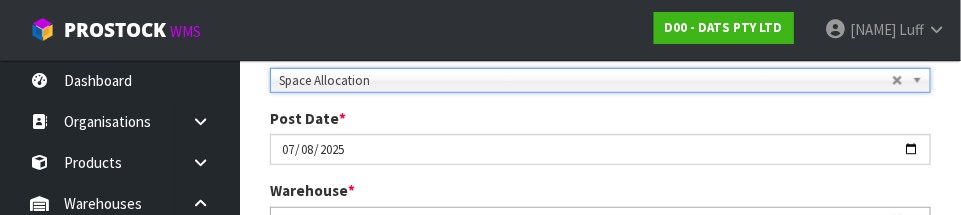 click on "Warehouse  *
01 - CONTRACT WAREHOUSING MAIN 02 - CONTRACT WAREHOUSING NO 2 CHC - CWL CHRISTCHURCH WAIHEKE - SOLAR SHOP WAIHEKE CWL01 - CONTRACT WAREHOUSING ALLENS ROAD CWL02 - CONTRACT WAREHOUSING LADY RUBY CWL03 - CONTRACT WAREHOUSING NEILPARK
CWL01 - CONTRACT WAREHOUSING ALLENS ROAD" at bounding box center (600, 205) 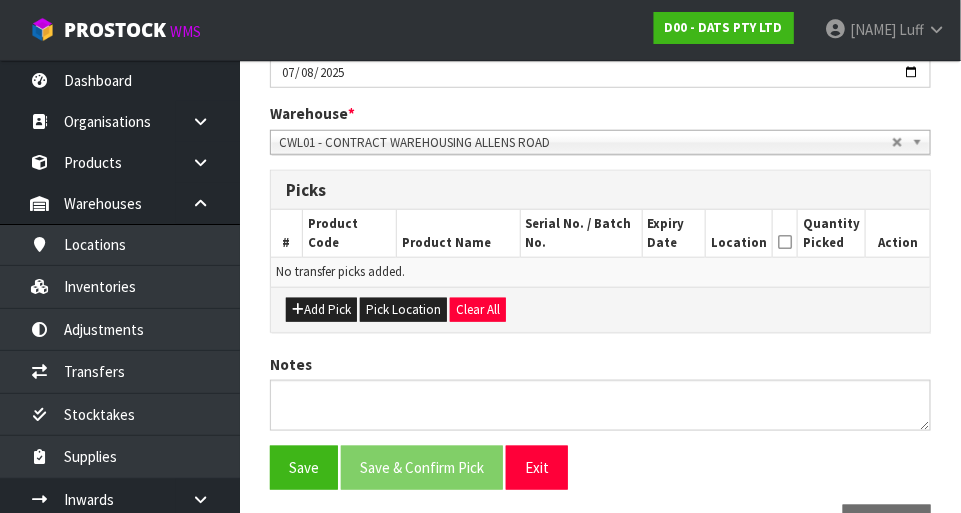scroll, scrollTop: 383, scrollLeft: 0, axis: vertical 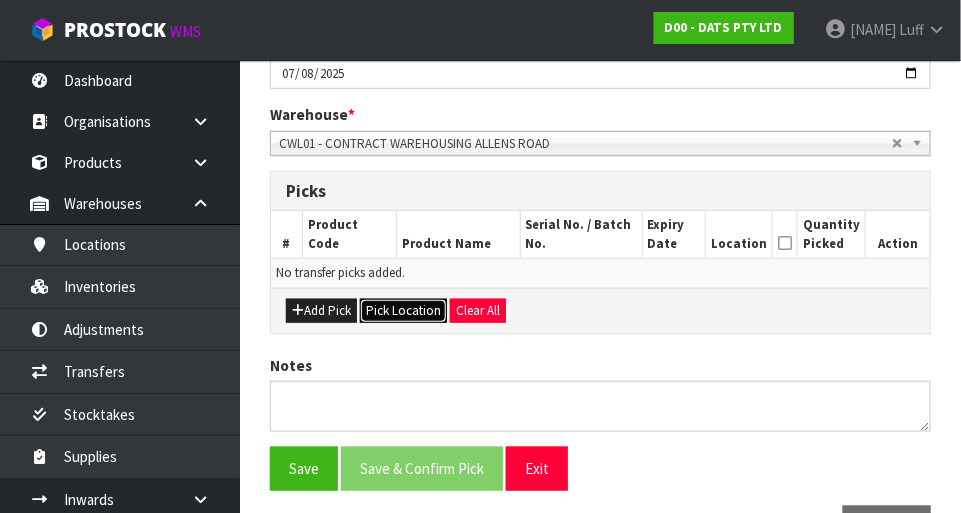click on "Pick Location" at bounding box center [403, 311] 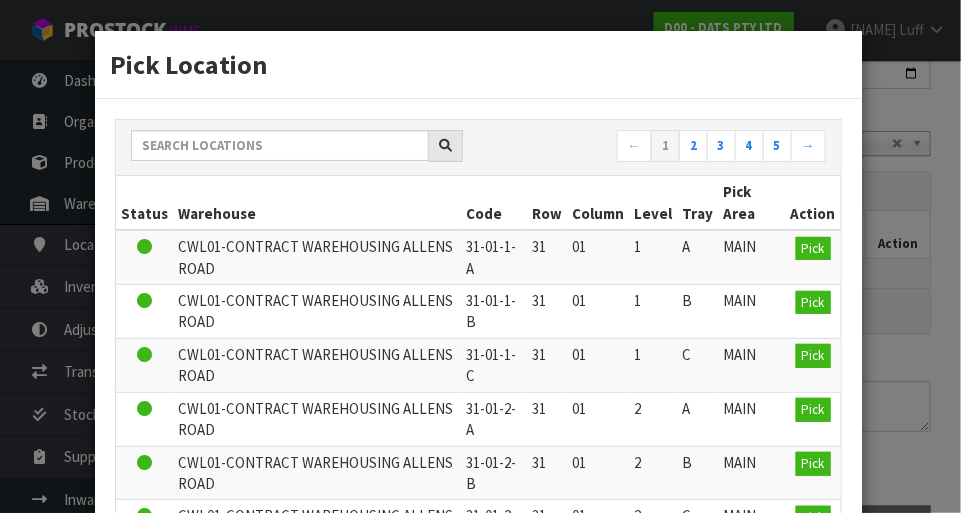 click on "Warehouse" at bounding box center (317, 203) 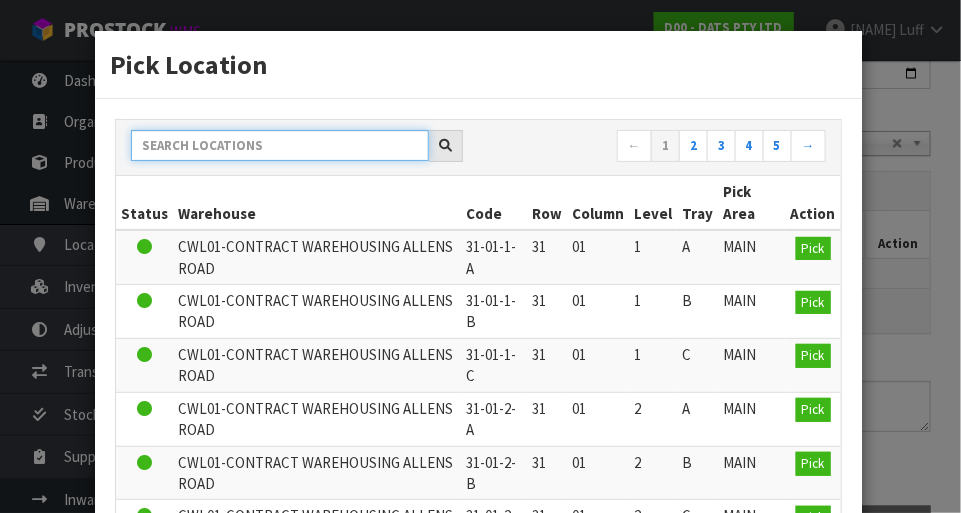 click at bounding box center (280, 145) 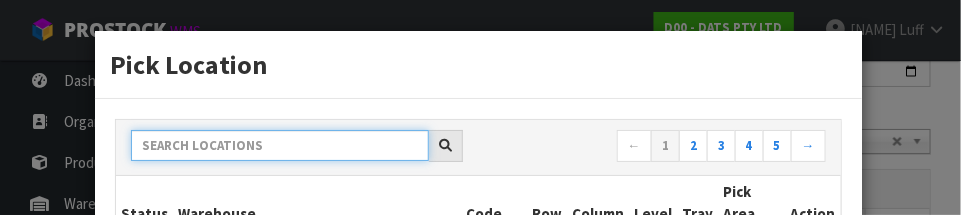 click at bounding box center [280, 145] 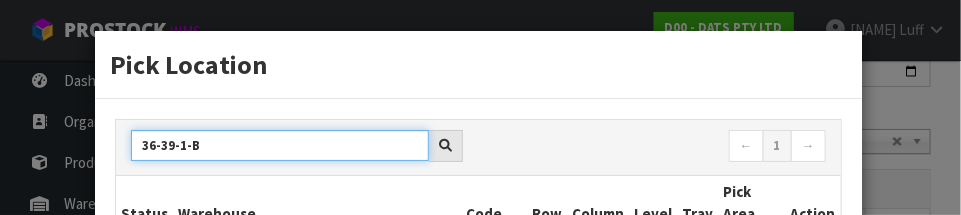 type on "36-39-1-B" 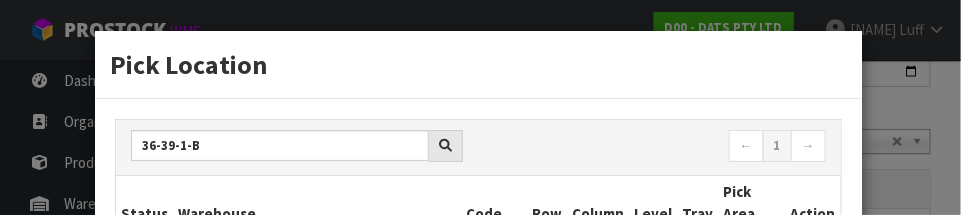 click on "36-39-1-B
←
1
→
Status
Warehouse
Code
Row
Column
Level
Tray
Pick Area
Action
CWL01-CONTRACT WAREHOUSING ALLENS ROAD
36-39-1-B
36
39
1
B
MAIN
Pick
Status
Warehouse
Code
Row
Column
Level
Tray
Pick Area
Action" at bounding box center [478, 239] 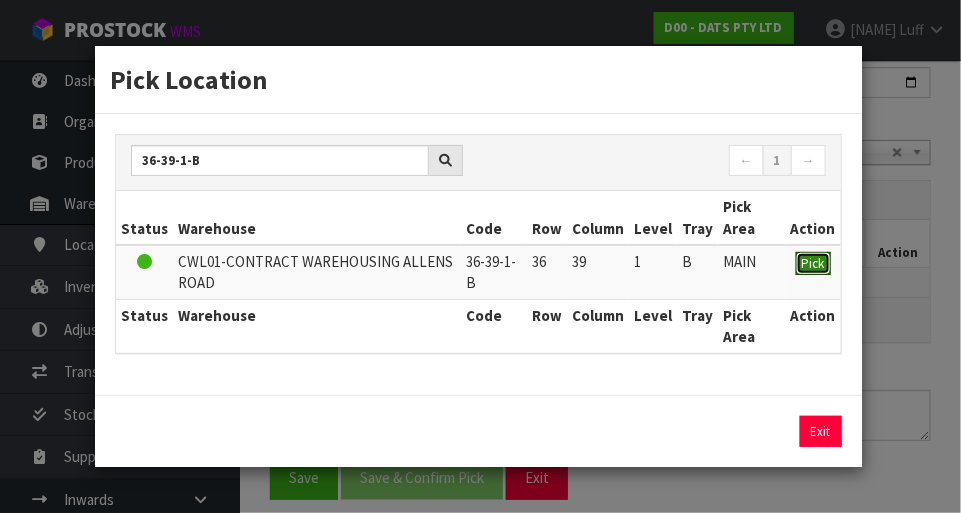 click on "Pick" at bounding box center [813, 263] 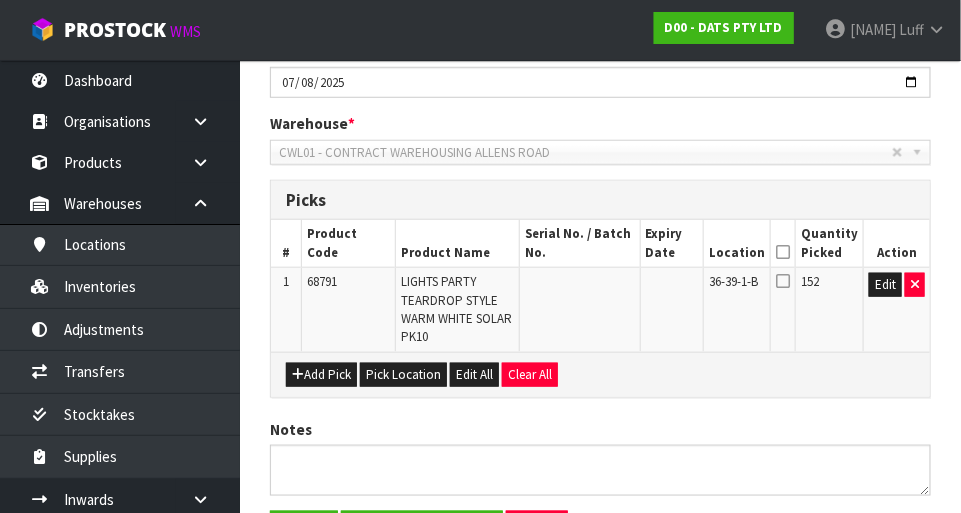 click at bounding box center (783, 281) 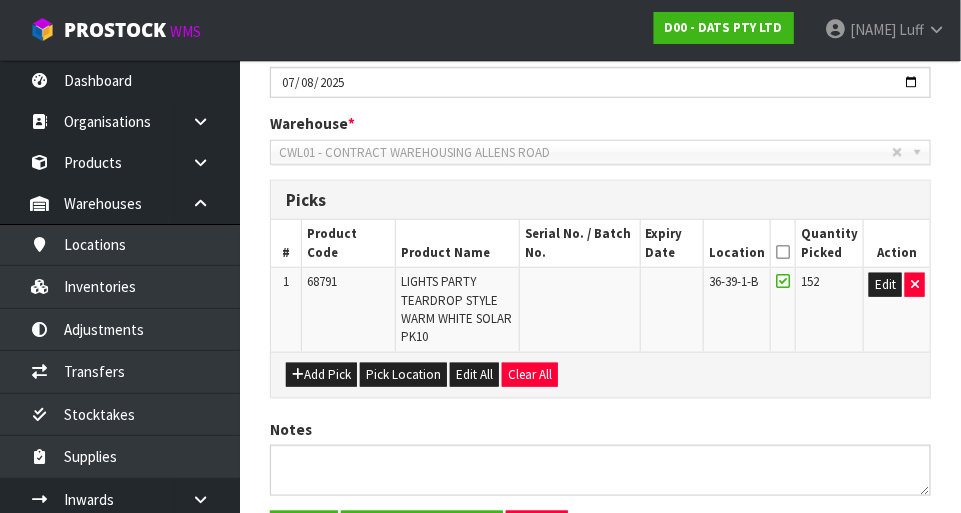 click at bounding box center [783, 252] 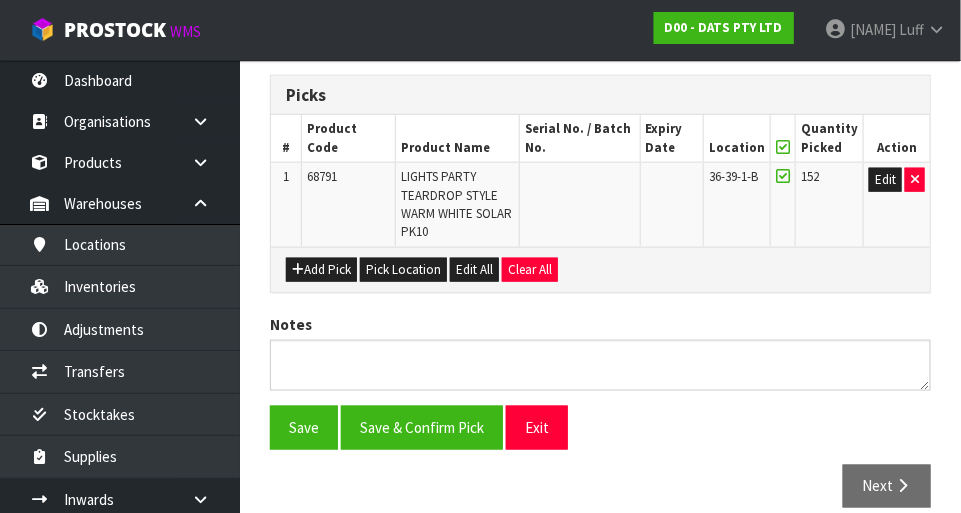 scroll, scrollTop: 478, scrollLeft: 0, axis: vertical 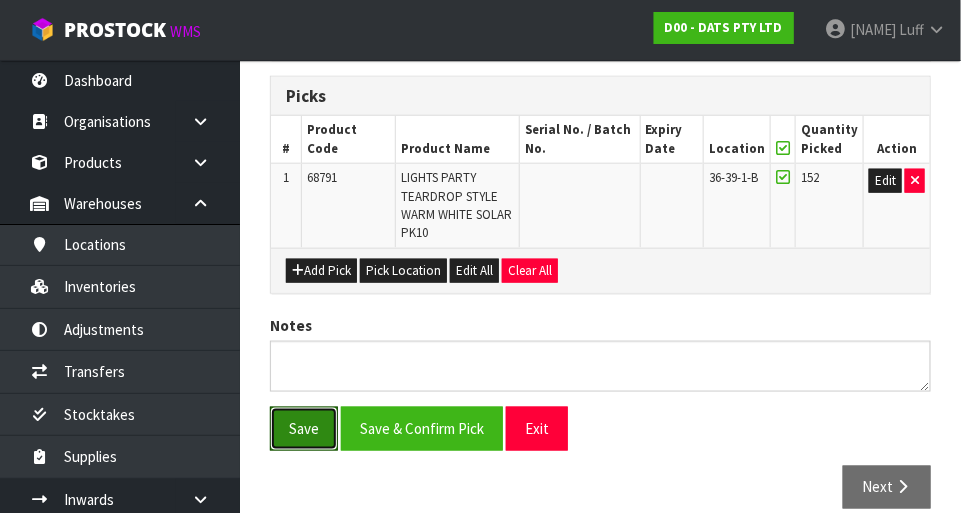 click on "Save" at bounding box center (304, 428) 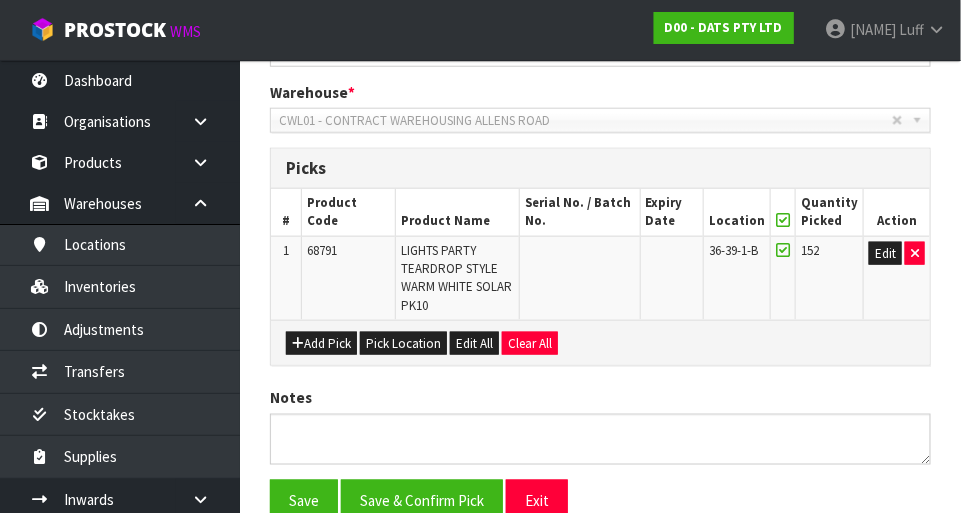 scroll, scrollTop: 0, scrollLeft: 0, axis: both 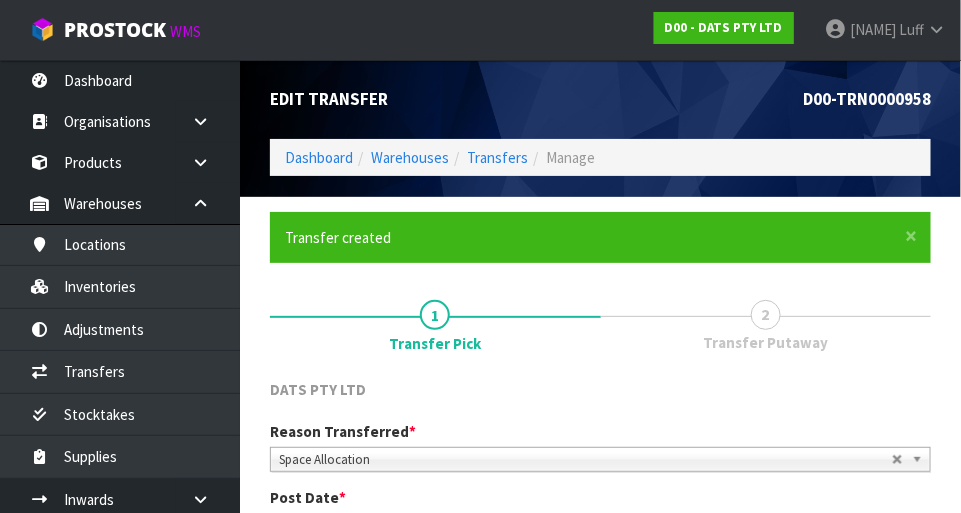 click on "2" at bounding box center [766, 315] 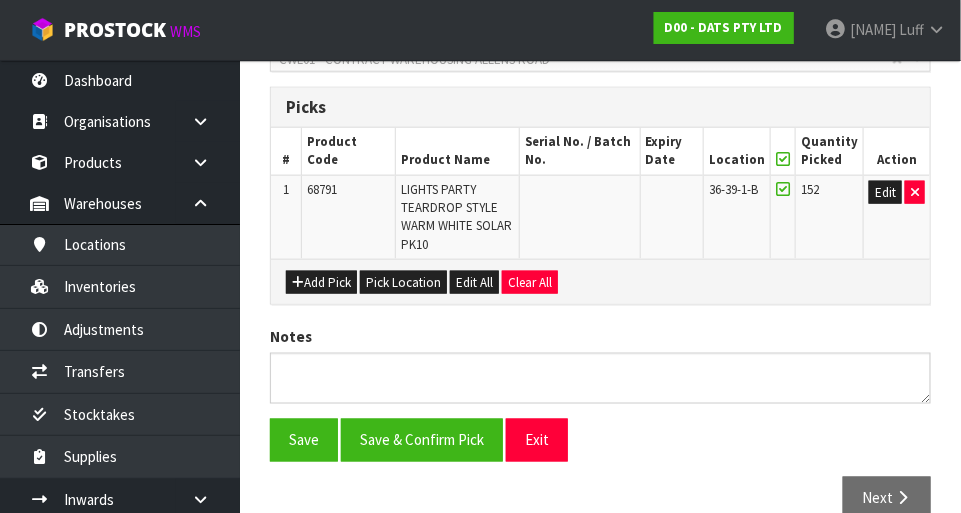 scroll, scrollTop: 572, scrollLeft: 0, axis: vertical 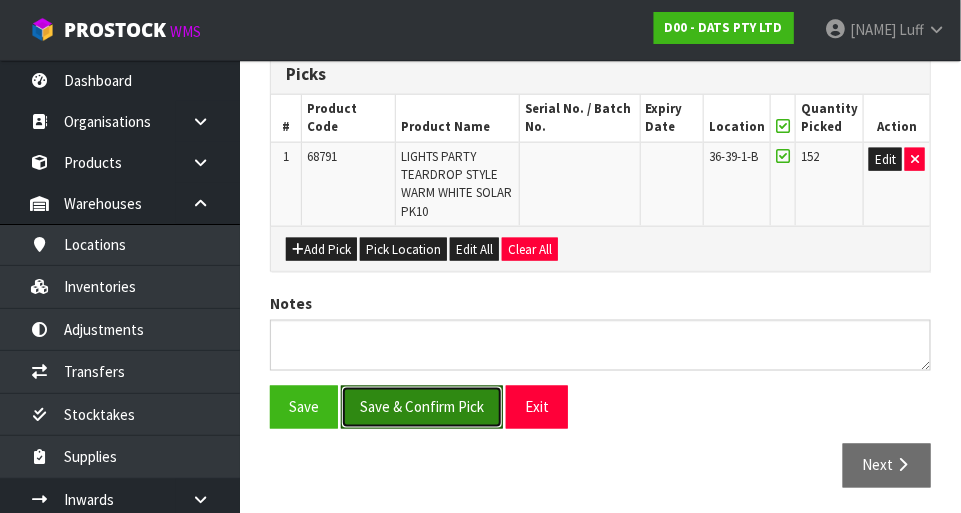 click on "Save & Confirm Pick" at bounding box center [422, 407] 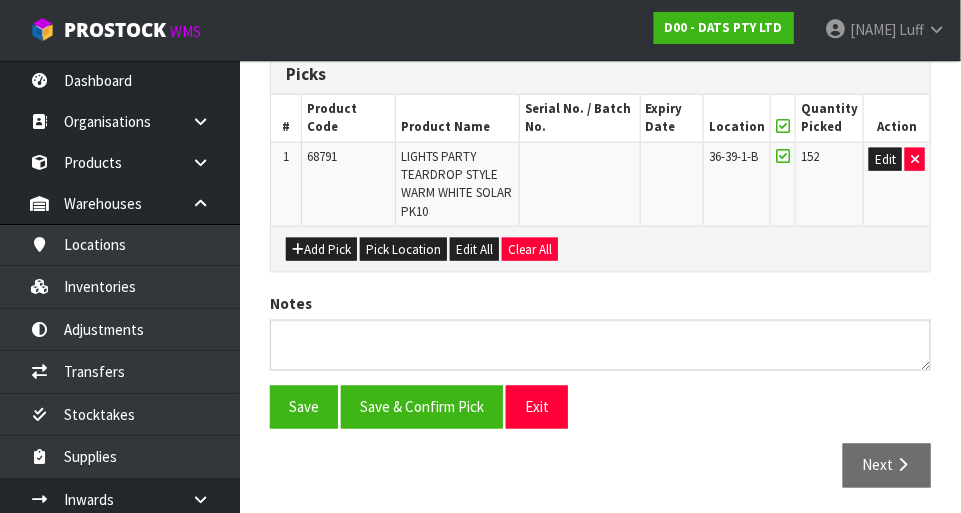 scroll, scrollTop: 0, scrollLeft: 0, axis: both 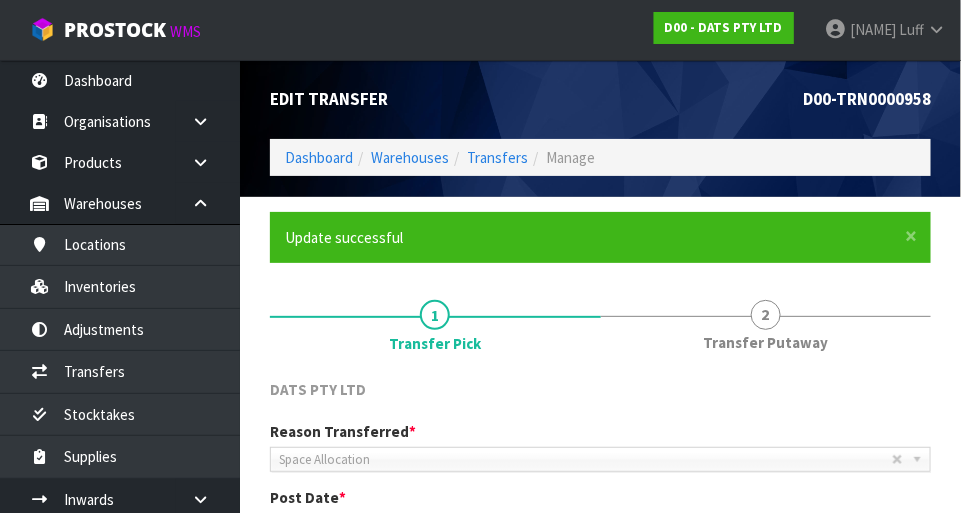 click on "Transfer Putaway" at bounding box center [435, 343] 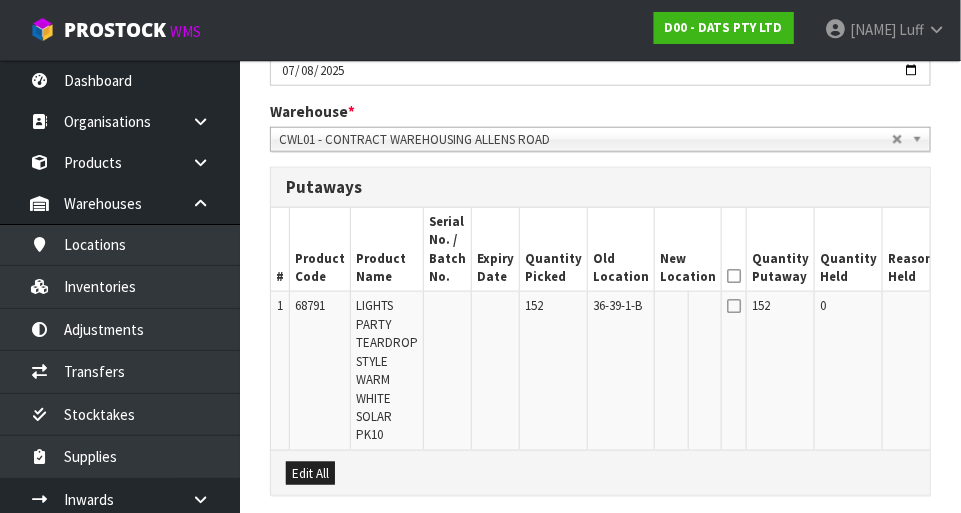 scroll, scrollTop: 476, scrollLeft: 0, axis: vertical 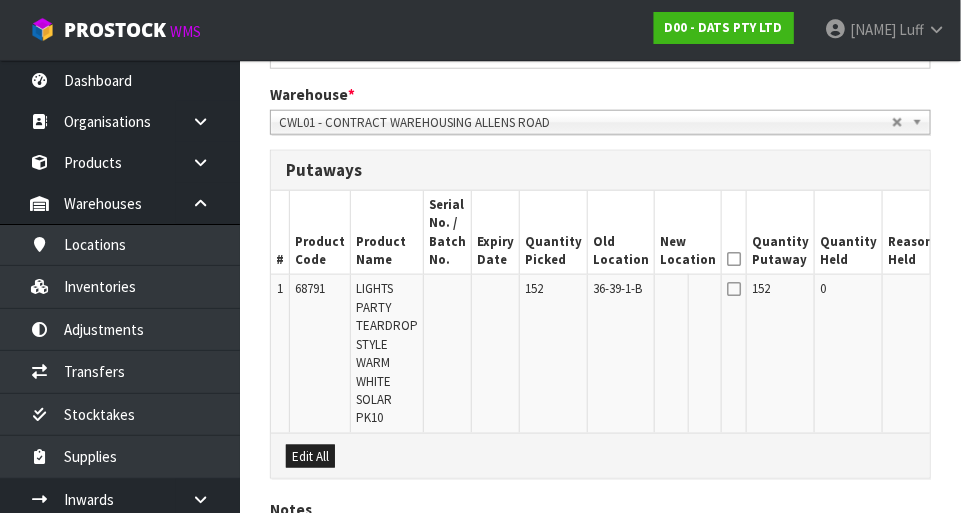 click at bounding box center (734, 259) 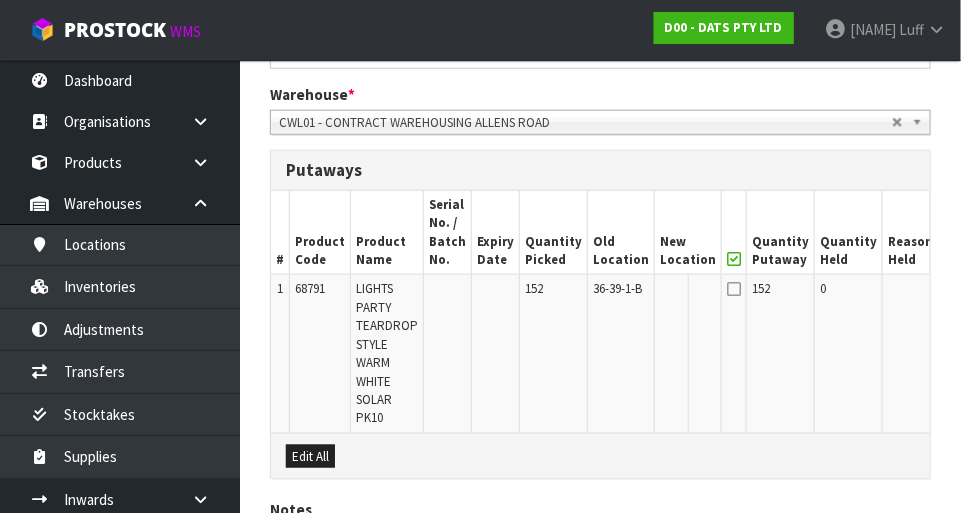 click on "Edit" at bounding box center [960, 292] 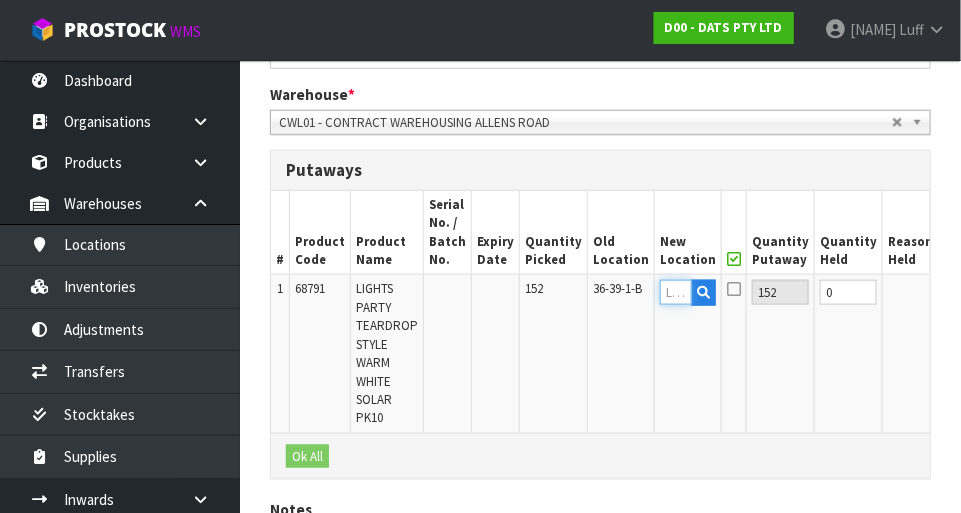 click at bounding box center (676, 292) 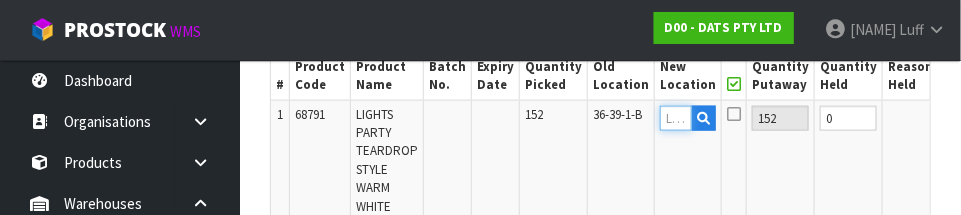 scroll, scrollTop: 650, scrollLeft: 0, axis: vertical 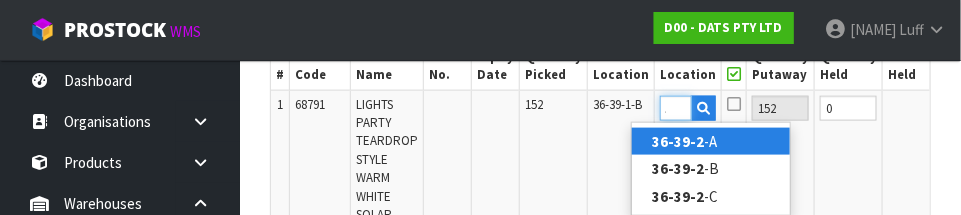 type on "36-39-2" 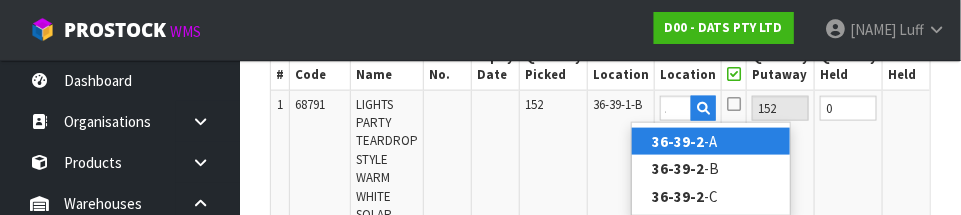 click on "36-39-2 -A" at bounding box center (711, 141) 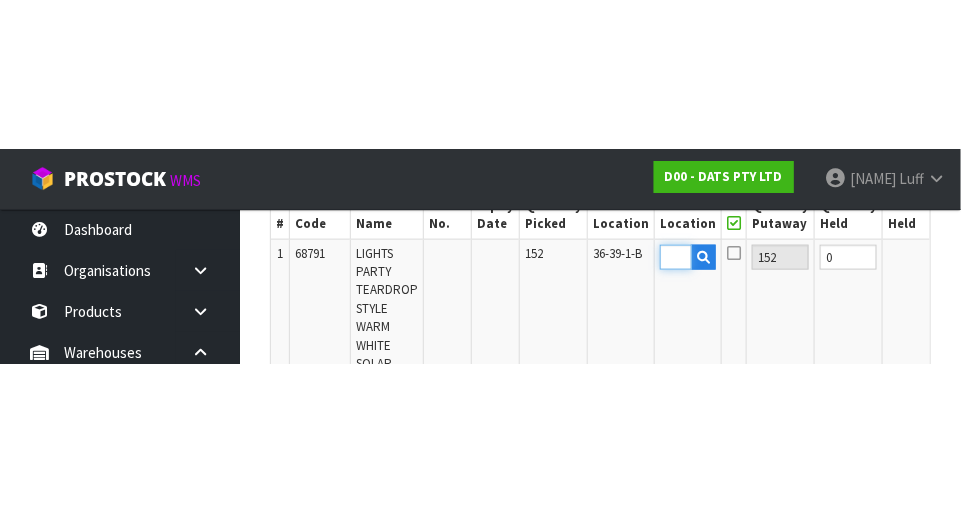 scroll, scrollTop: 660, scrollLeft: 0, axis: vertical 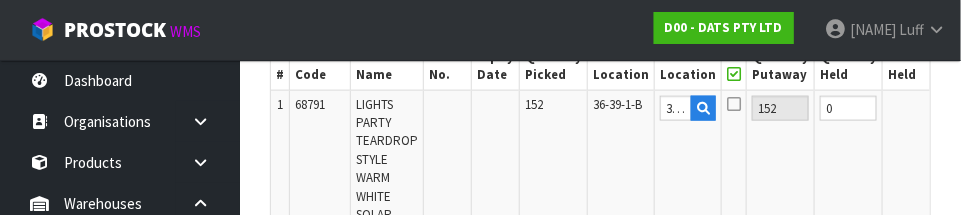 click on "OK" at bounding box center (958, 108) 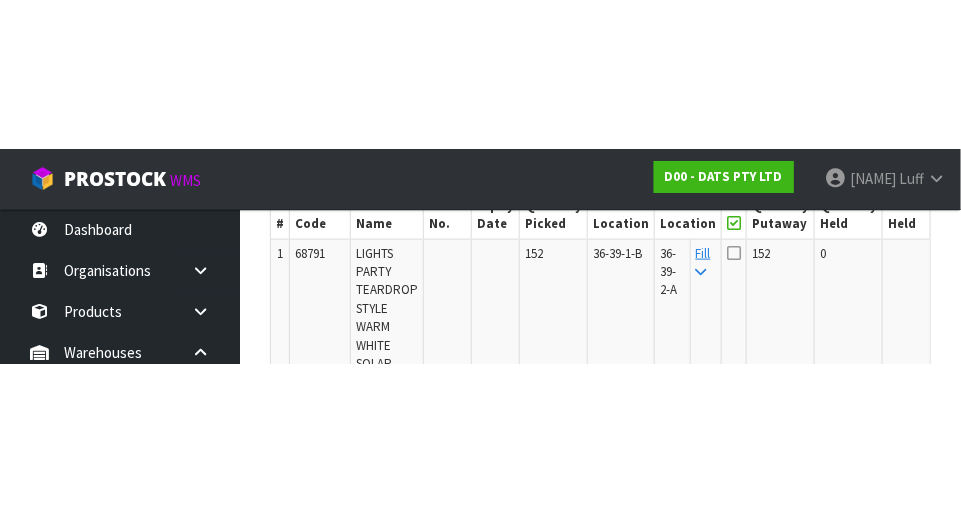 scroll, scrollTop: 660, scrollLeft: 0, axis: vertical 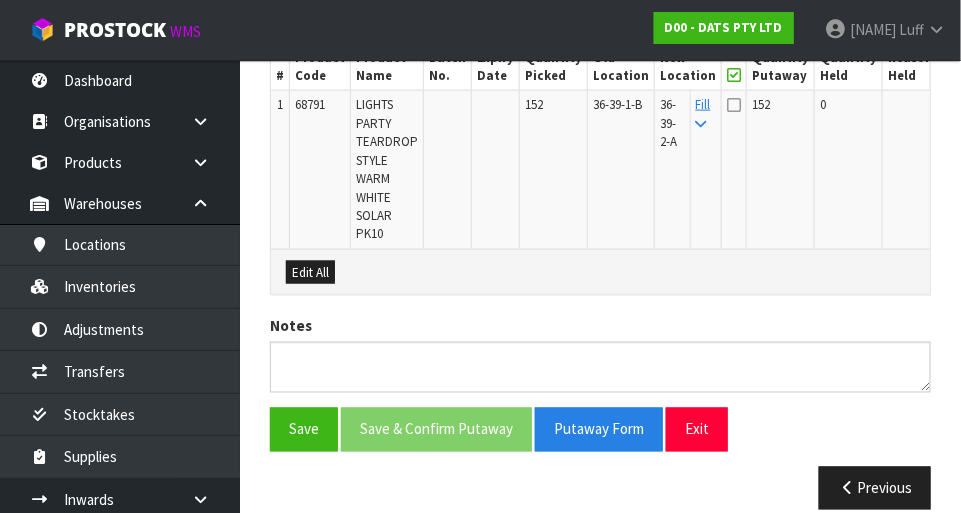 click at bounding box center [734, 105] 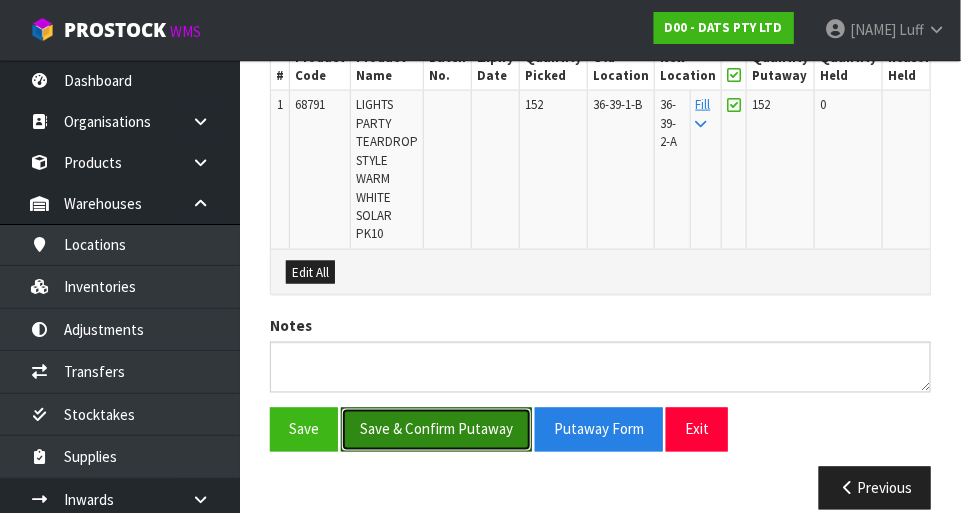 click on "Save & Confirm Putaway" at bounding box center [436, 429] 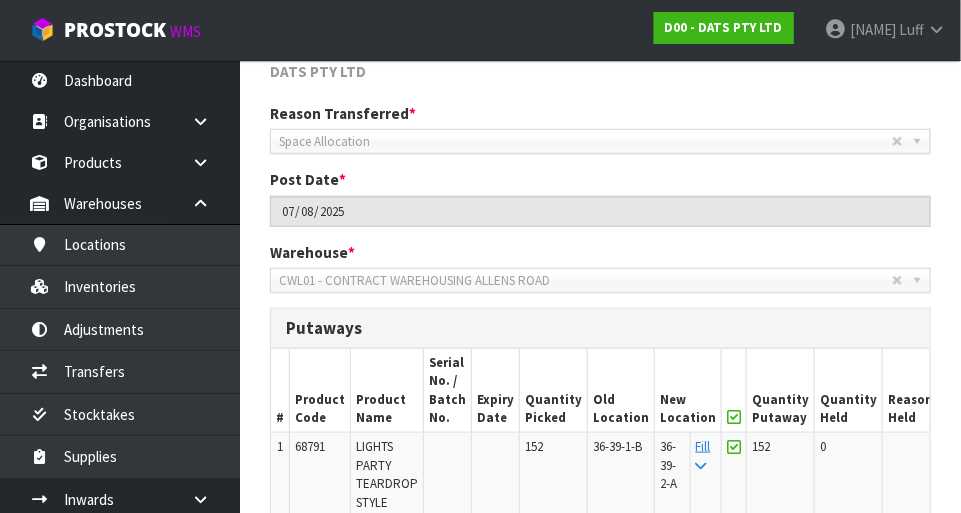 scroll, scrollTop: 639, scrollLeft: 0, axis: vertical 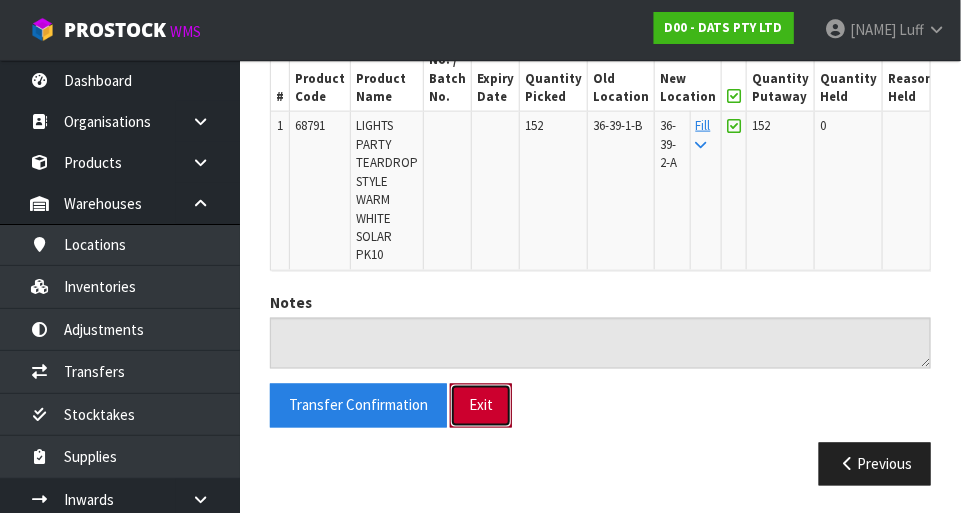 click on "Exit" at bounding box center [481, 405] 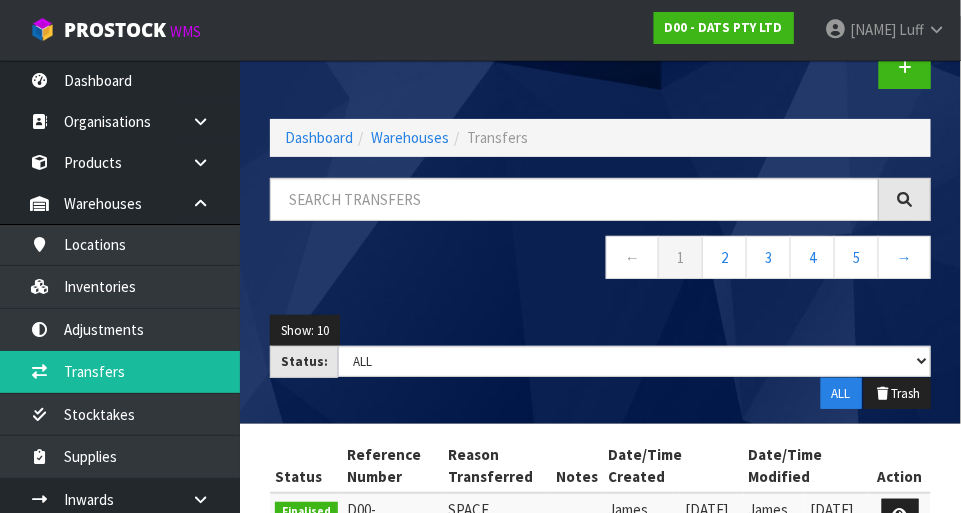 scroll, scrollTop: 0, scrollLeft: 0, axis: both 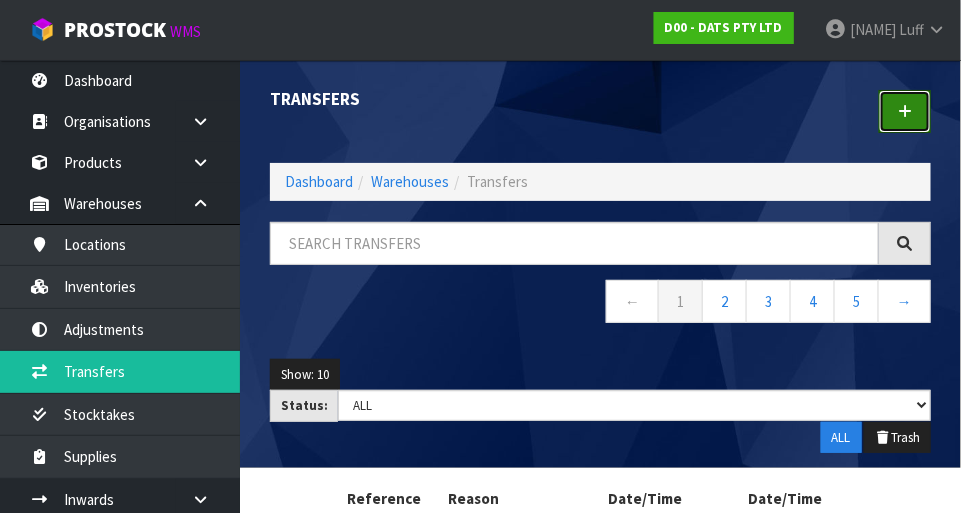 click at bounding box center (905, 111) 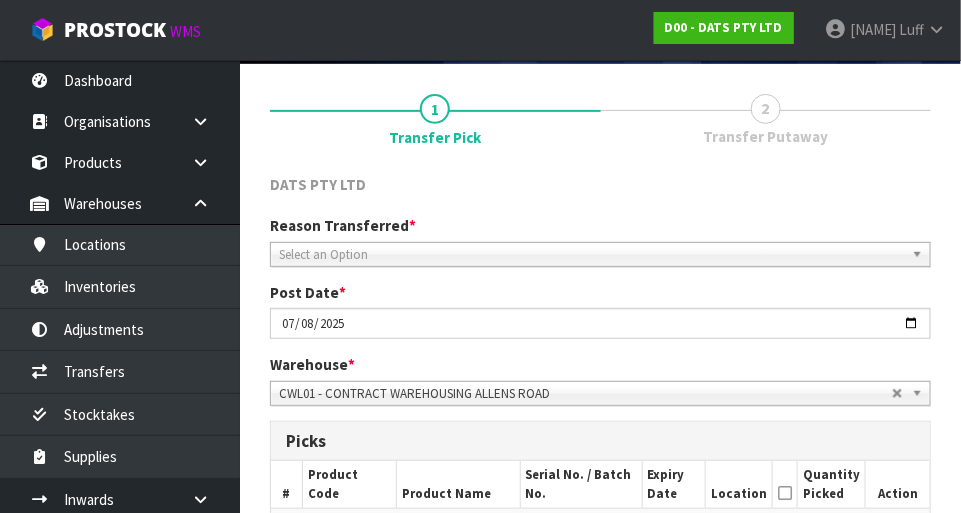 scroll, scrollTop: 175, scrollLeft: 0, axis: vertical 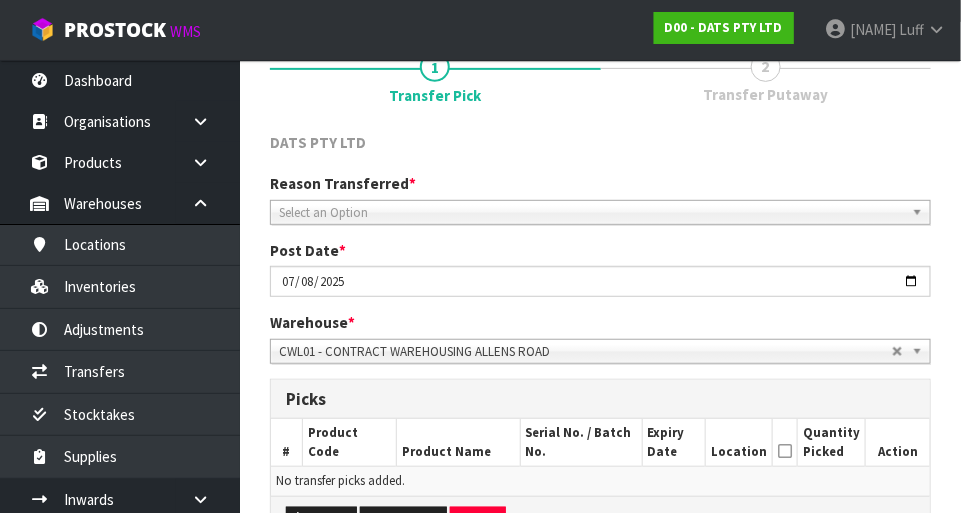 click on "Transfer Putaway" at bounding box center (765, 94) 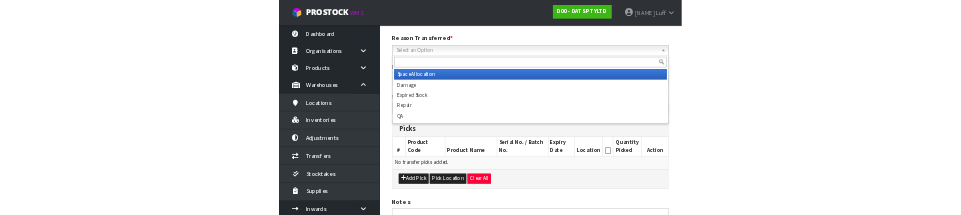 scroll, scrollTop: 259, scrollLeft: 0, axis: vertical 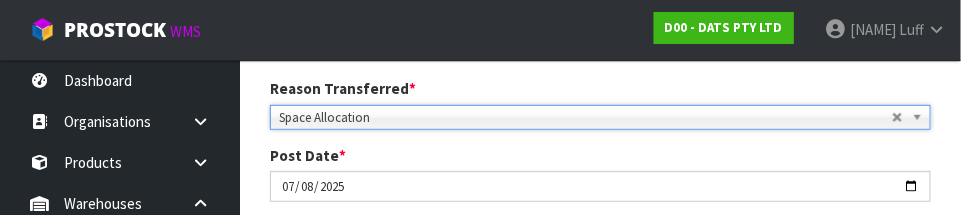 click on "DATS PTY LTD" at bounding box center (600, 57) 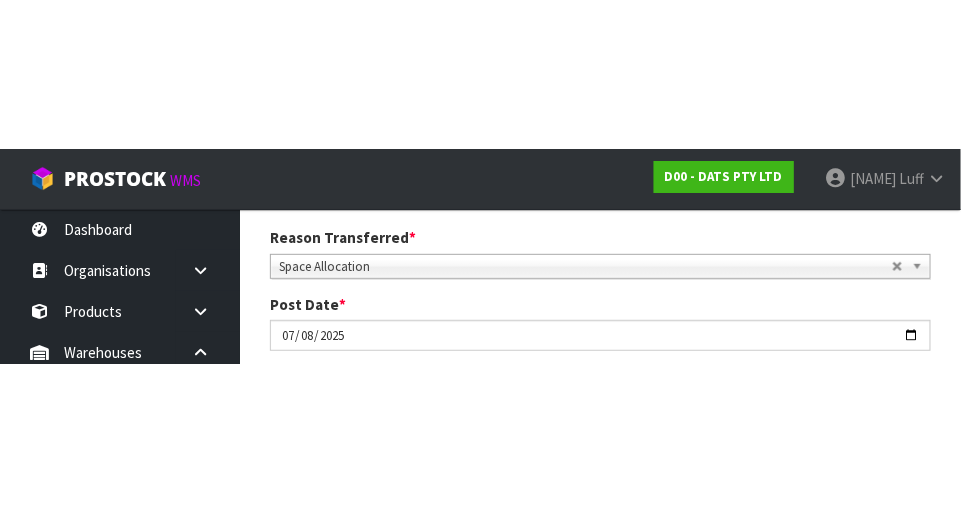 scroll, scrollTop: 268, scrollLeft: 0, axis: vertical 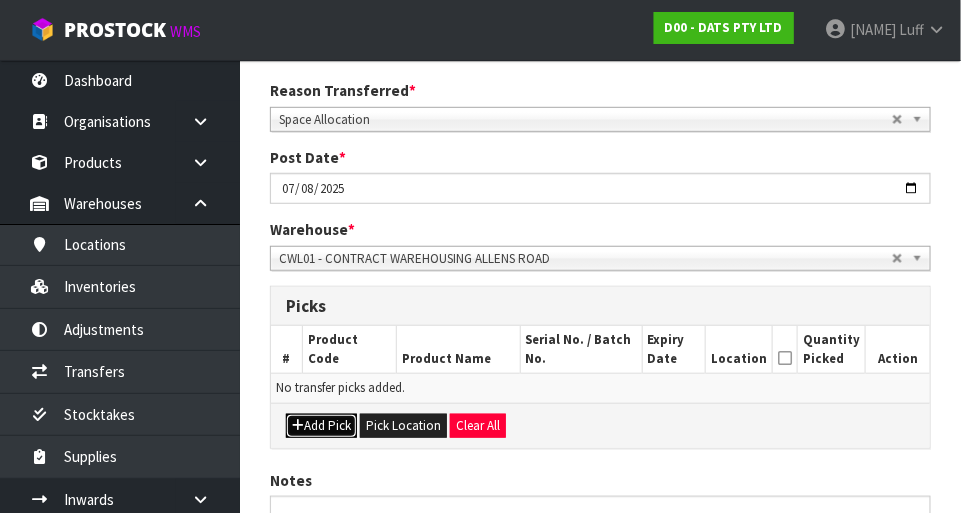 click on "Add Pick" at bounding box center [321, 426] 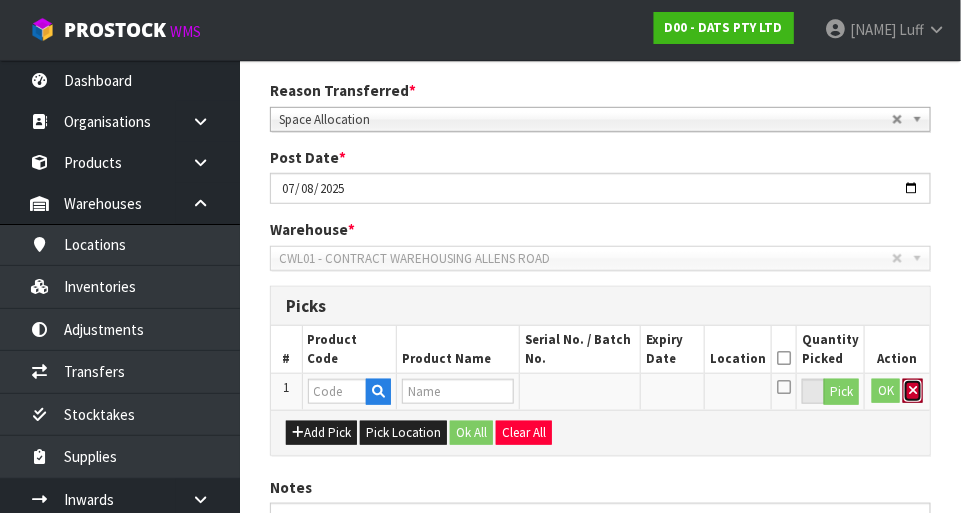 click at bounding box center [913, 391] 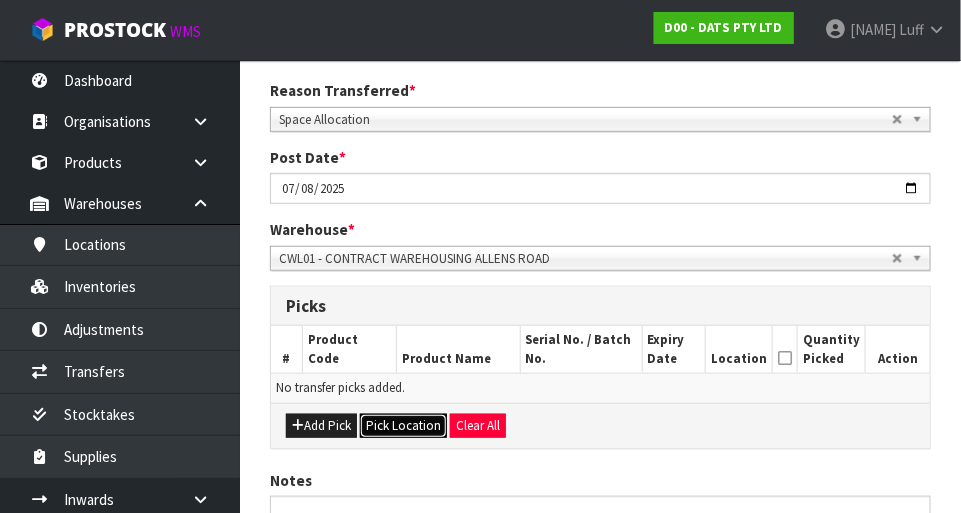 click on "Pick Location" at bounding box center [403, 426] 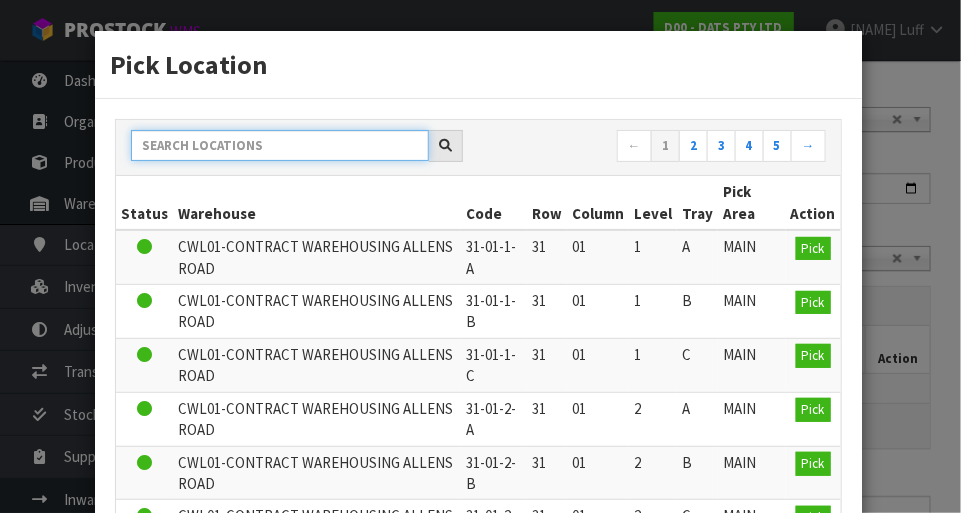 click at bounding box center [280, 145] 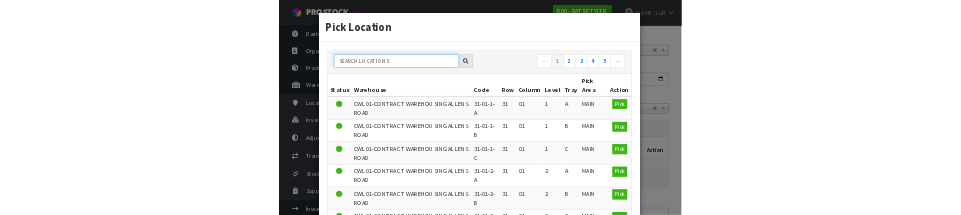 scroll, scrollTop: 259, scrollLeft: 0, axis: vertical 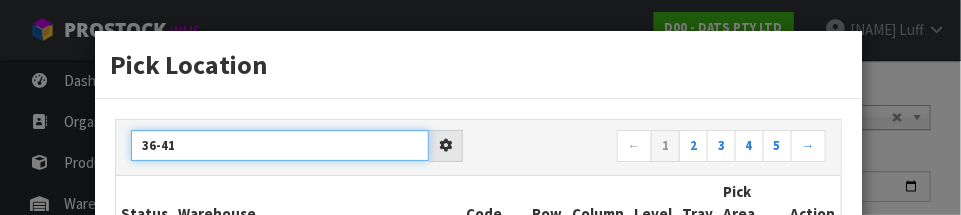 type on "36-41" 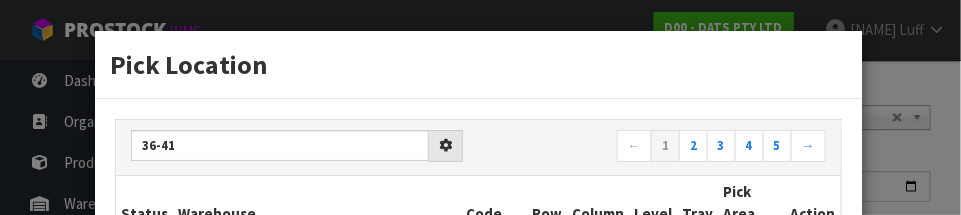 click on "Pick Location" at bounding box center (478, 65) 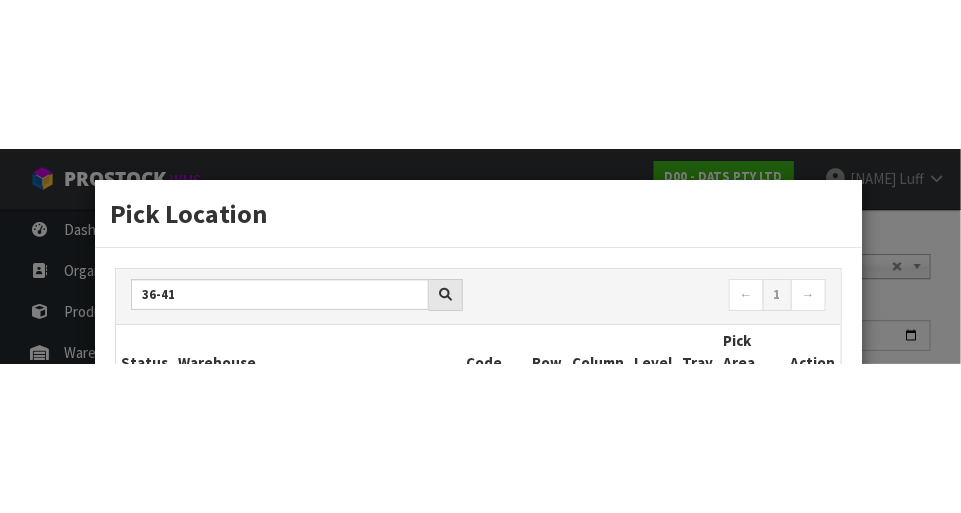 scroll, scrollTop: 268, scrollLeft: 0, axis: vertical 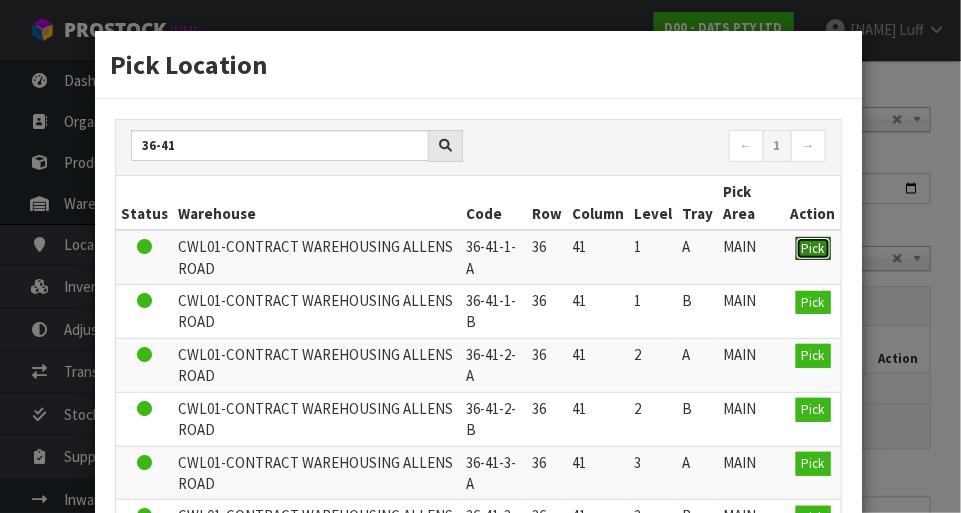 click on "Pick" at bounding box center (813, 249) 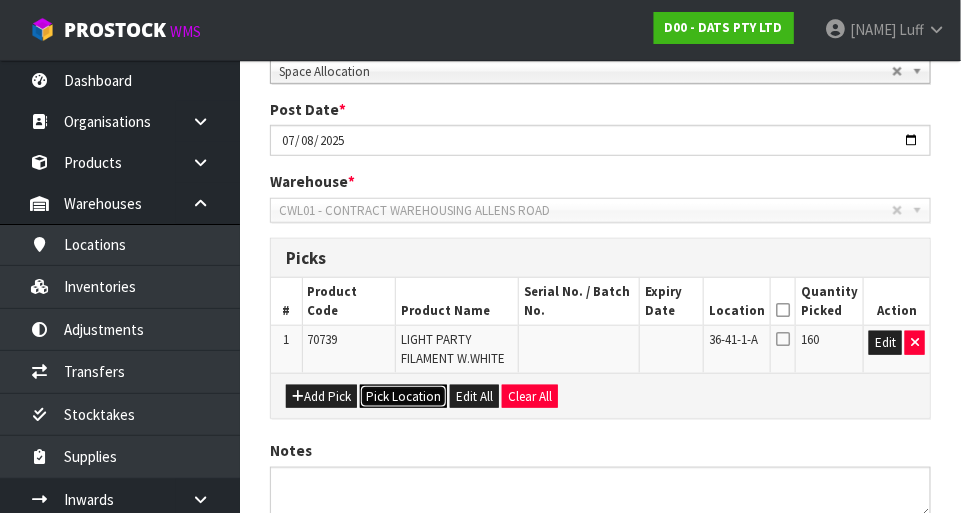 scroll, scrollTop: 335, scrollLeft: 0, axis: vertical 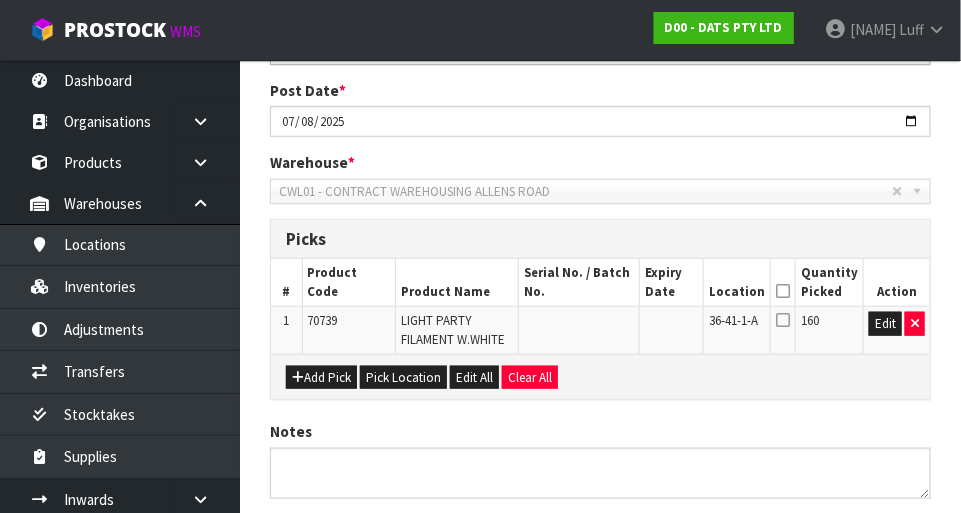 click on "160" at bounding box center [829, 330] 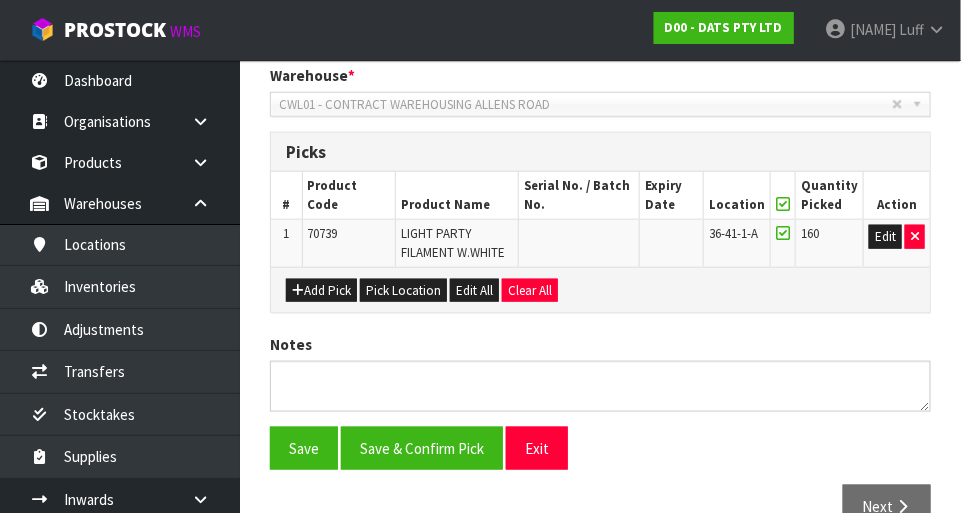 scroll, scrollTop: 462, scrollLeft: 0, axis: vertical 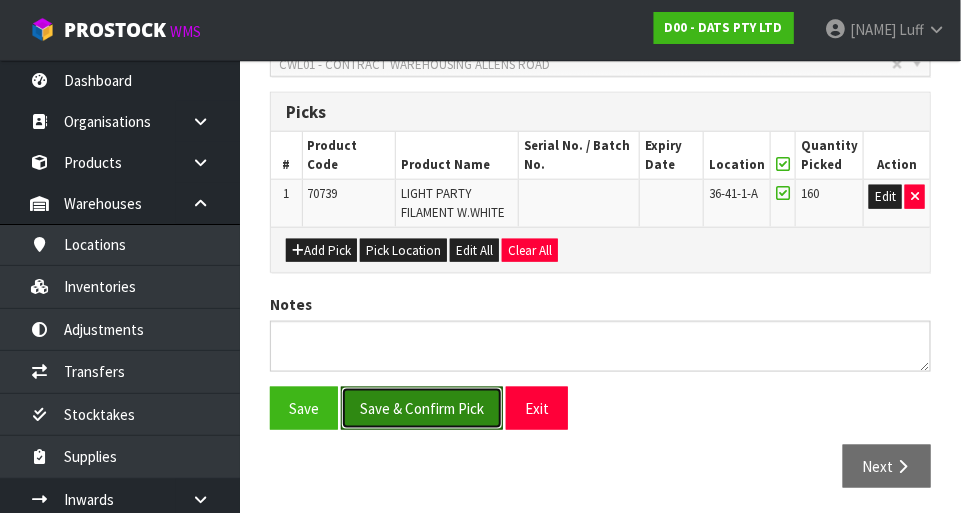 click on "Save & Confirm Pick" at bounding box center (422, 408) 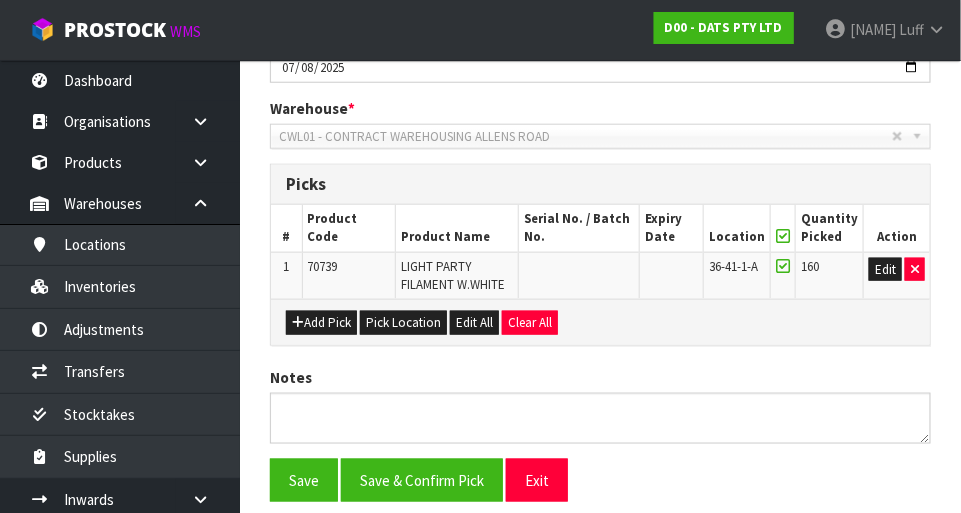 scroll, scrollTop: 0, scrollLeft: 0, axis: both 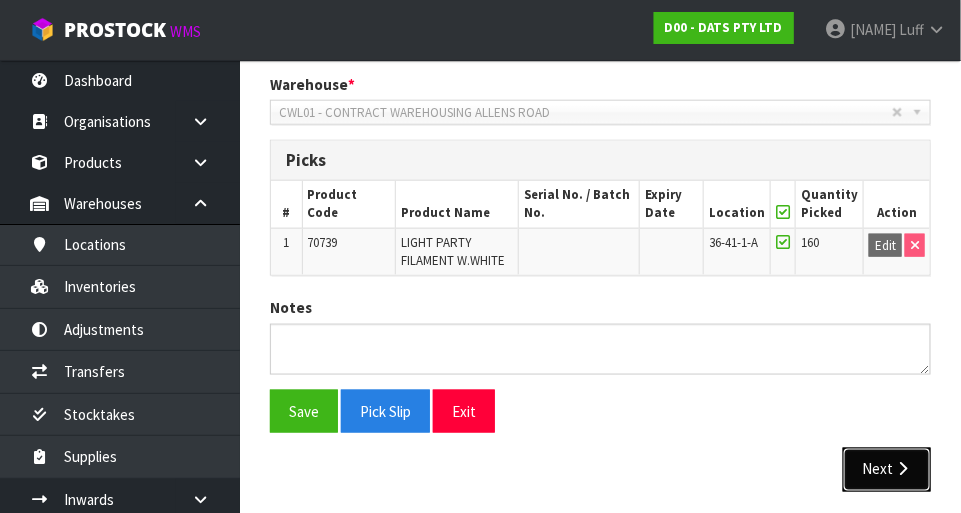 click on "Next" at bounding box center (887, 469) 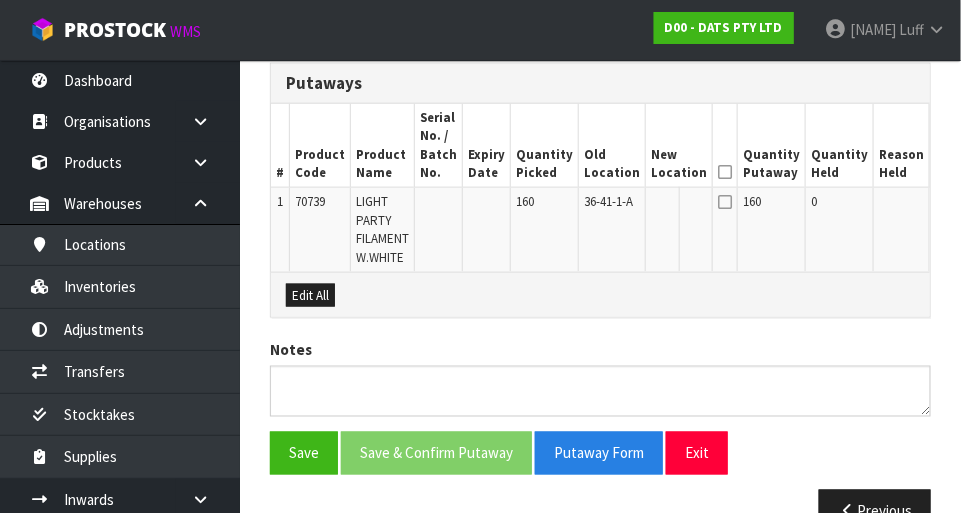scroll, scrollTop: 571, scrollLeft: 0, axis: vertical 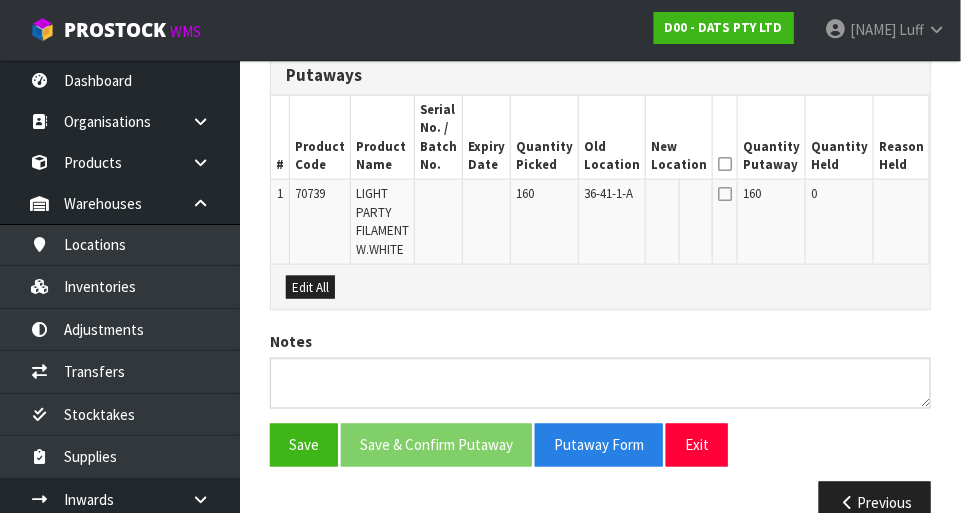 click on "Edit" at bounding box center (951, 197) 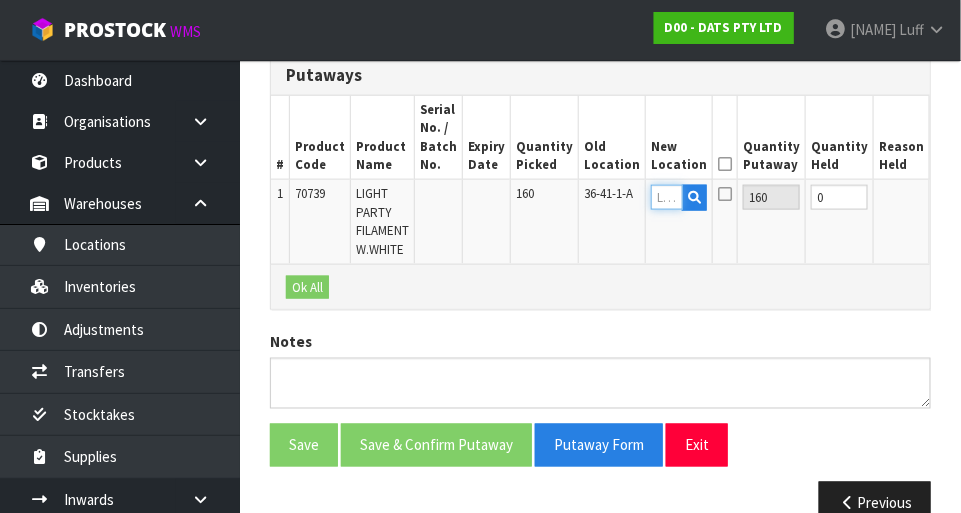 click at bounding box center (667, 197) 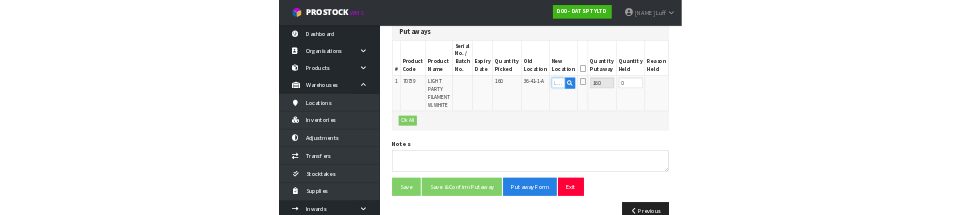 scroll, scrollTop: 561, scrollLeft: 0, axis: vertical 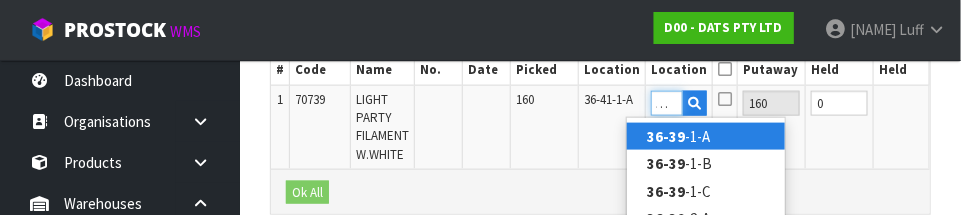 type on "36-39" 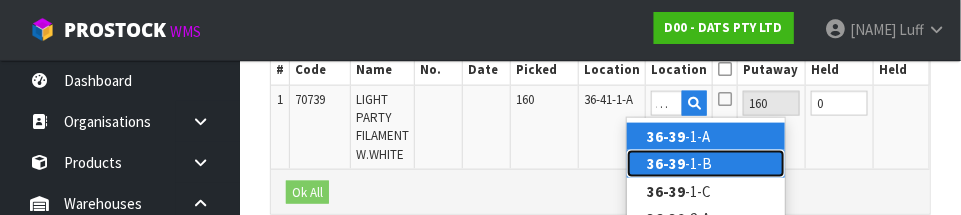 click on "36-39 -1-B" at bounding box center (706, 163) 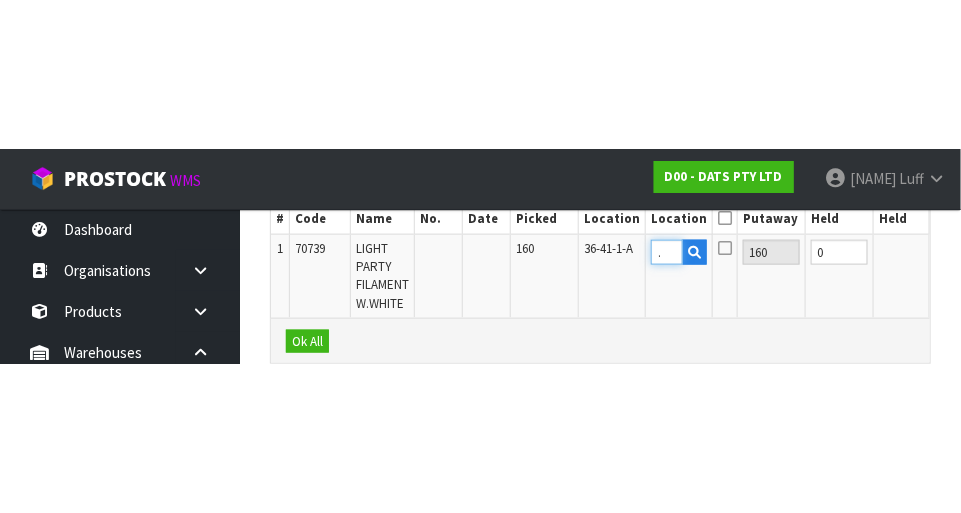 scroll, scrollTop: 609, scrollLeft: 0, axis: vertical 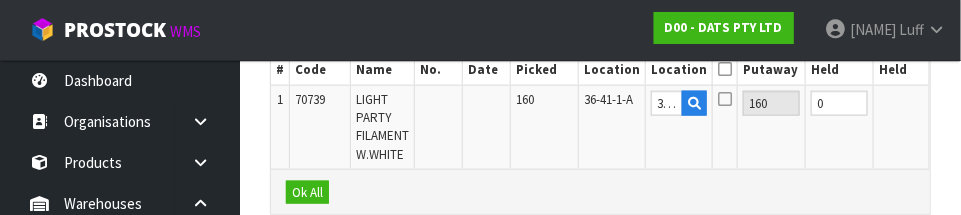 click on "OK" at bounding box center [949, 103] 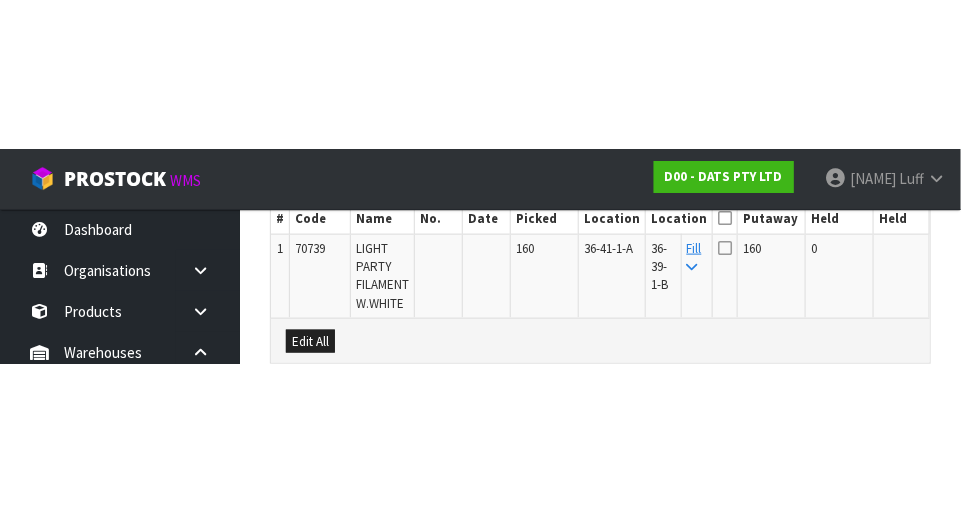 scroll, scrollTop: 609, scrollLeft: 0, axis: vertical 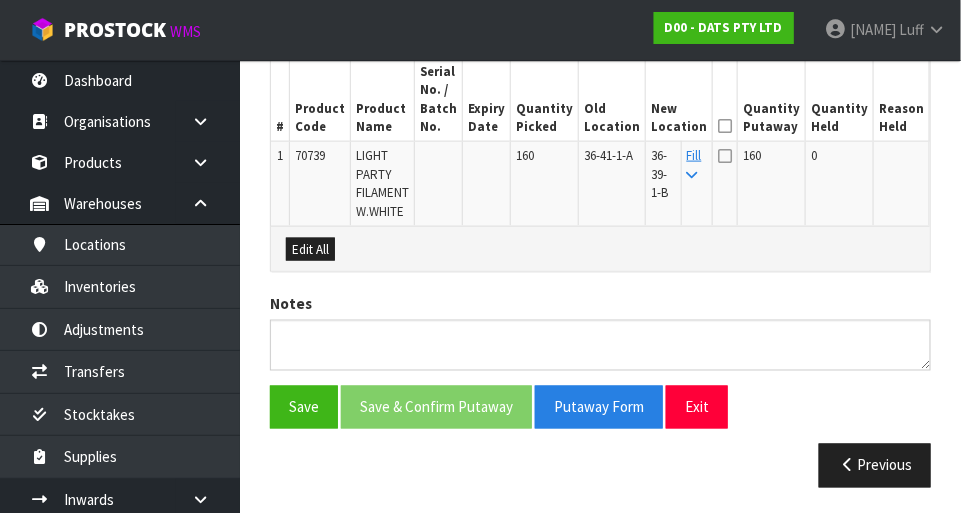 click at bounding box center [725, 126] 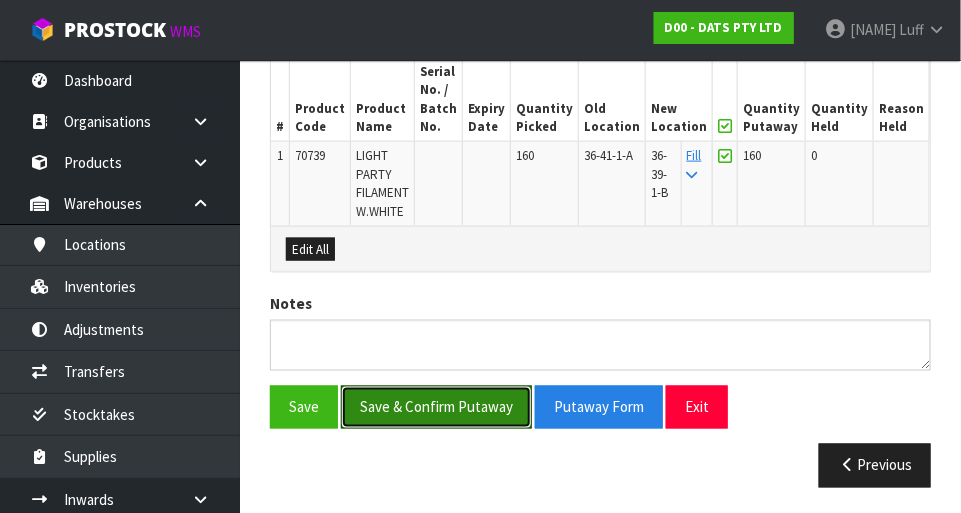 click on "Save & Confirm Putaway" at bounding box center [436, 407] 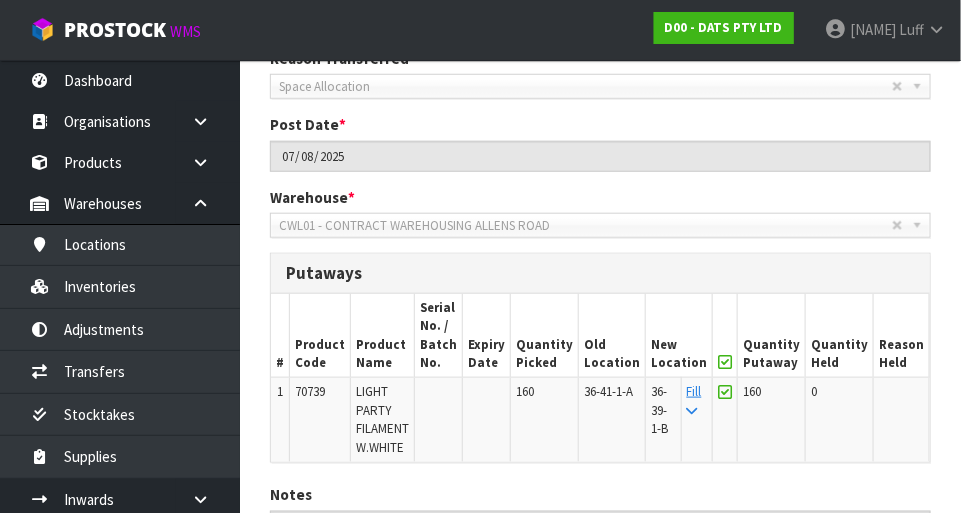 scroll, scrollTop: 374, scrollLeft: 0, axis: vertical 